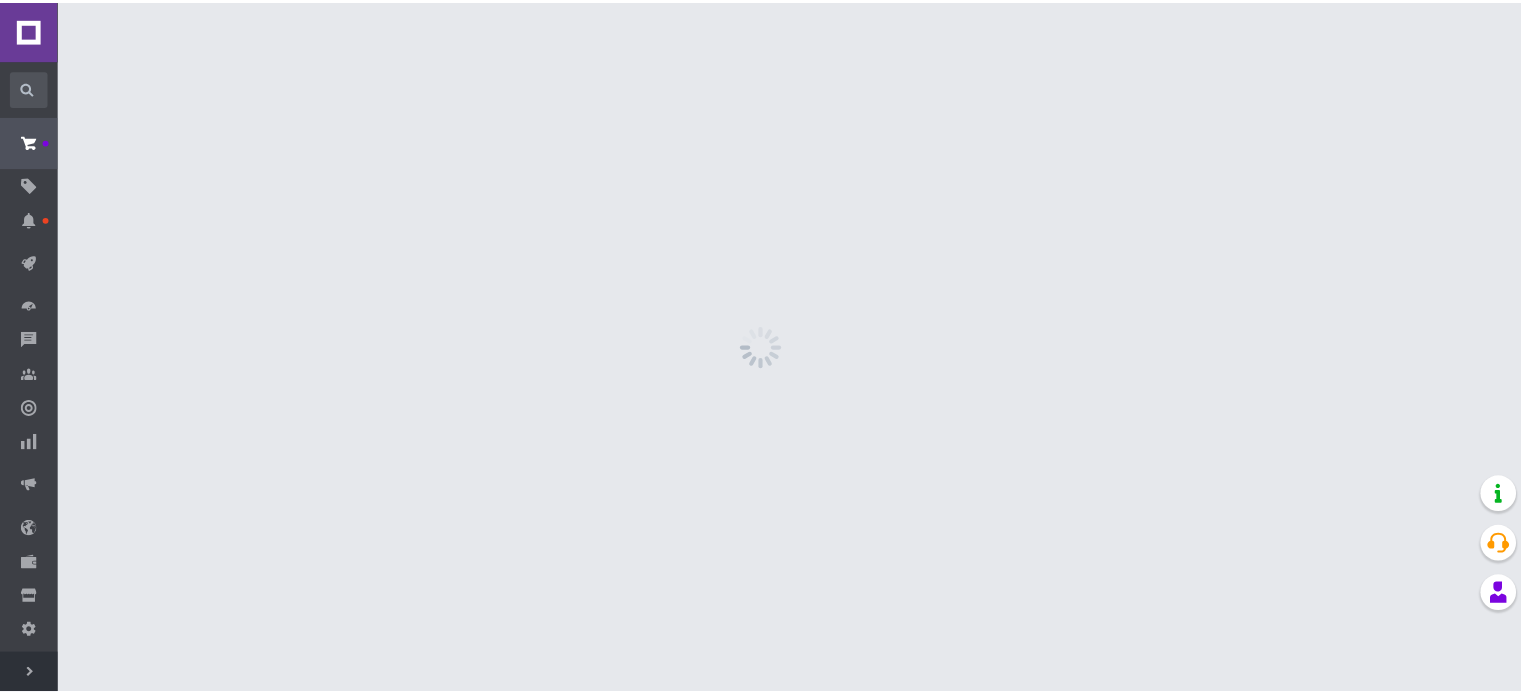scroll, scrollTop: 0, scrollLeft: 0, axis: both 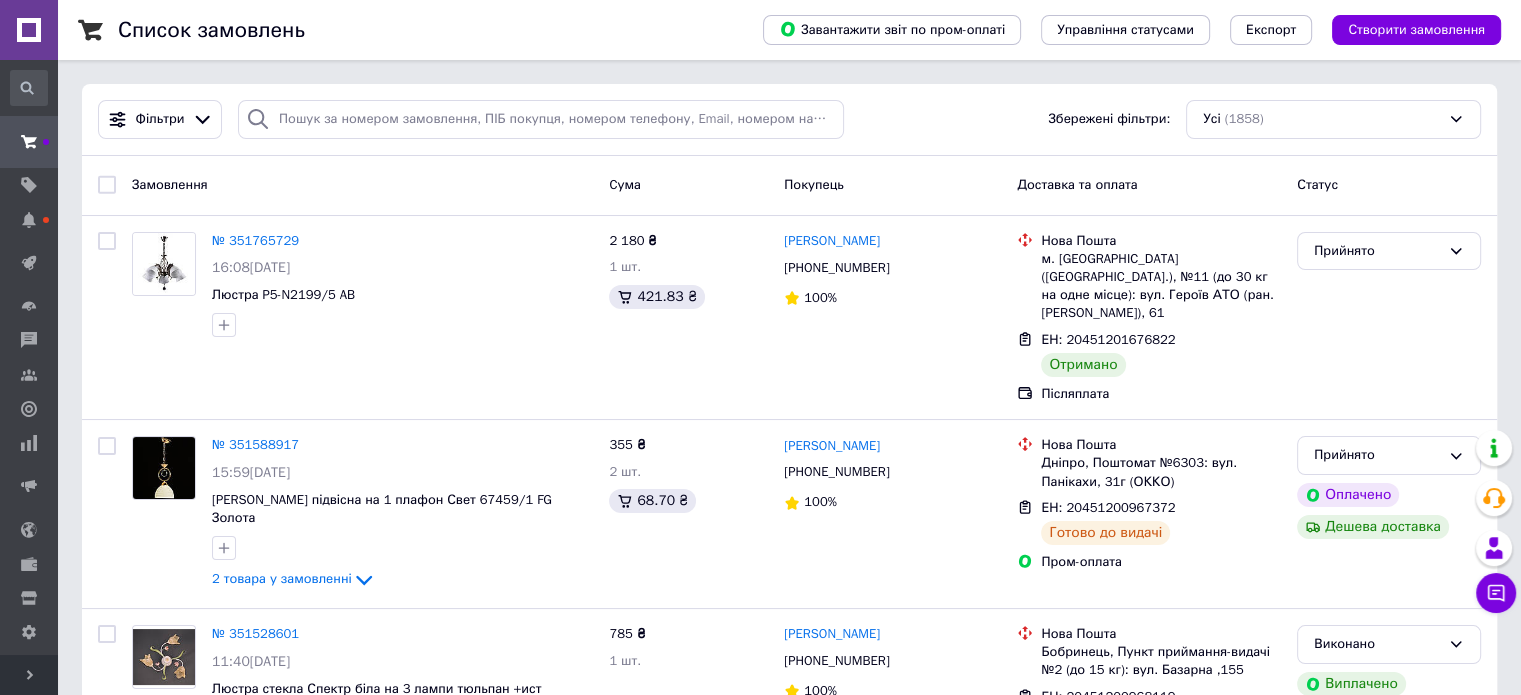 click on "Розгорнути" at bounding box center [29, 675] 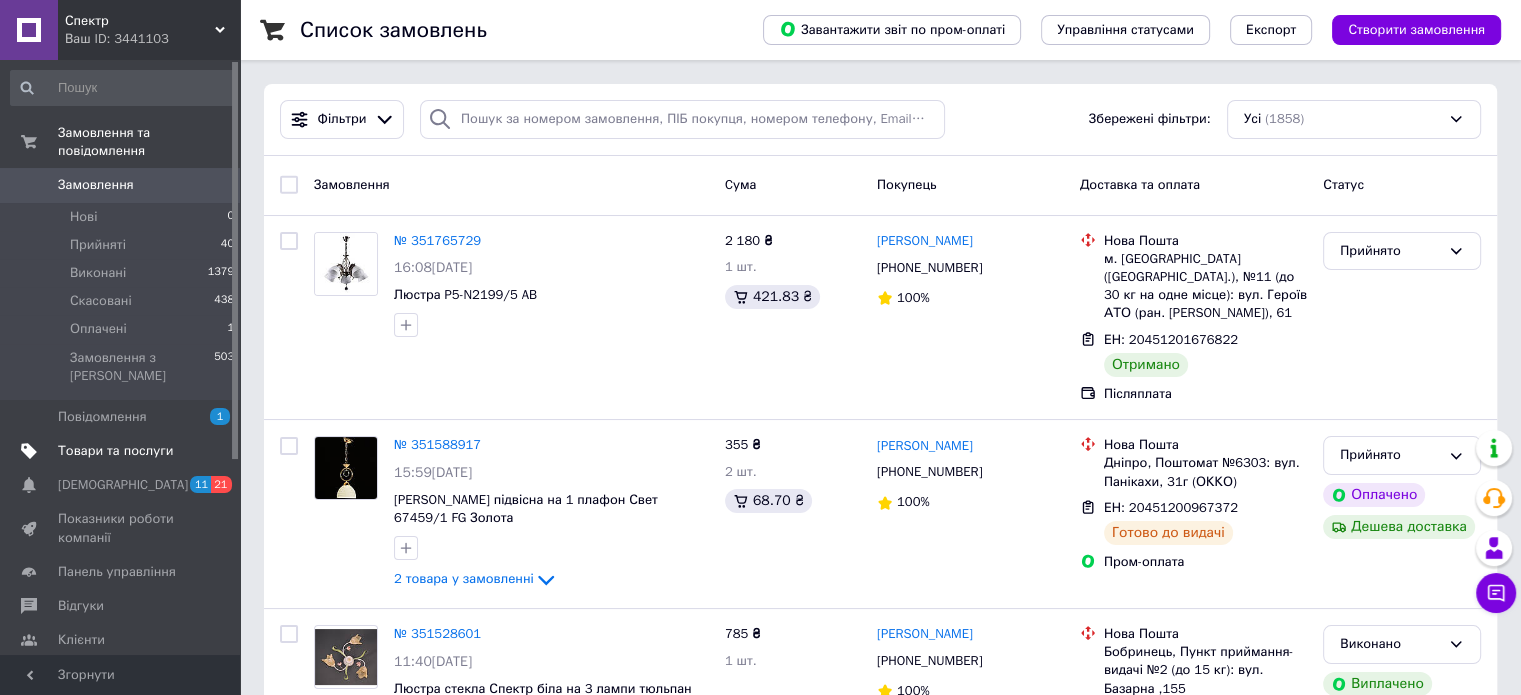 click on "Товари та послуги" at bounding box center [115, 451] 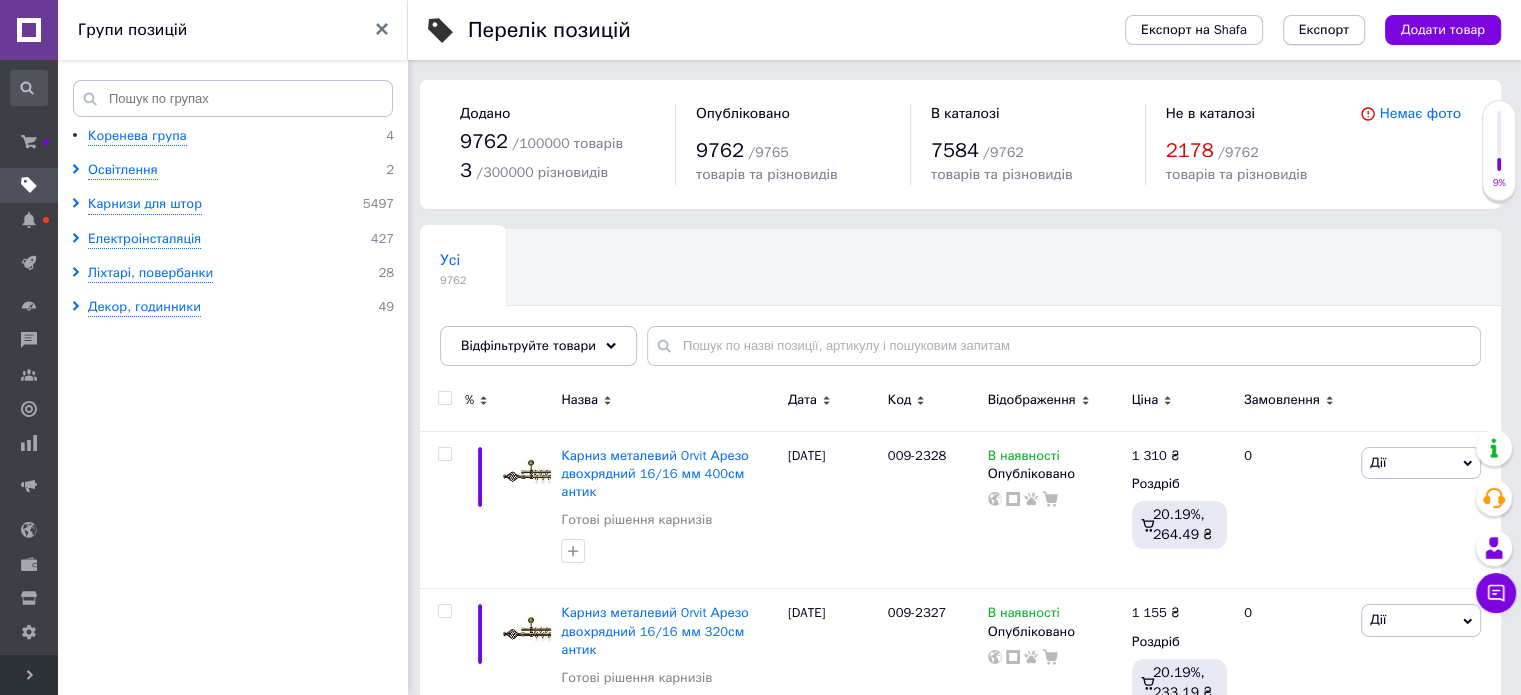 click on "Експорт" at bounding box center [1324, 30] 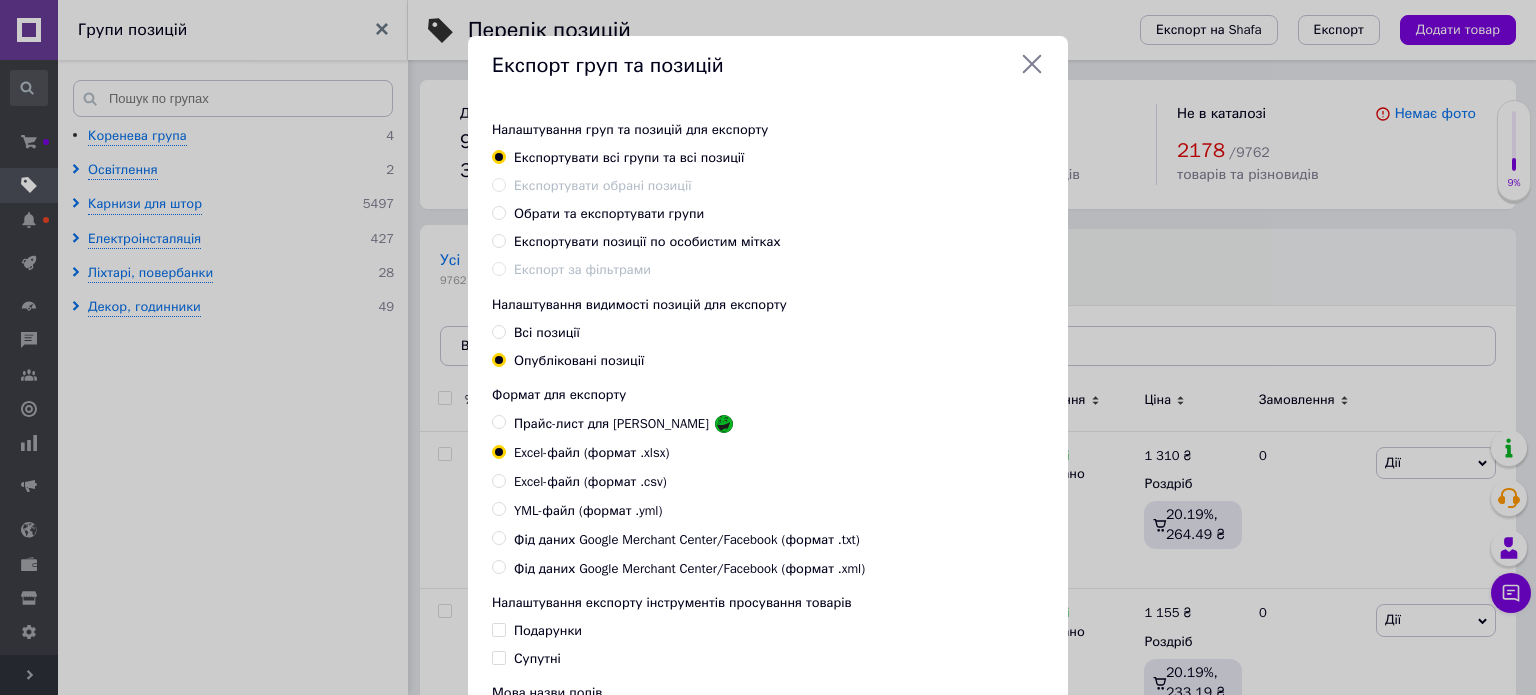click 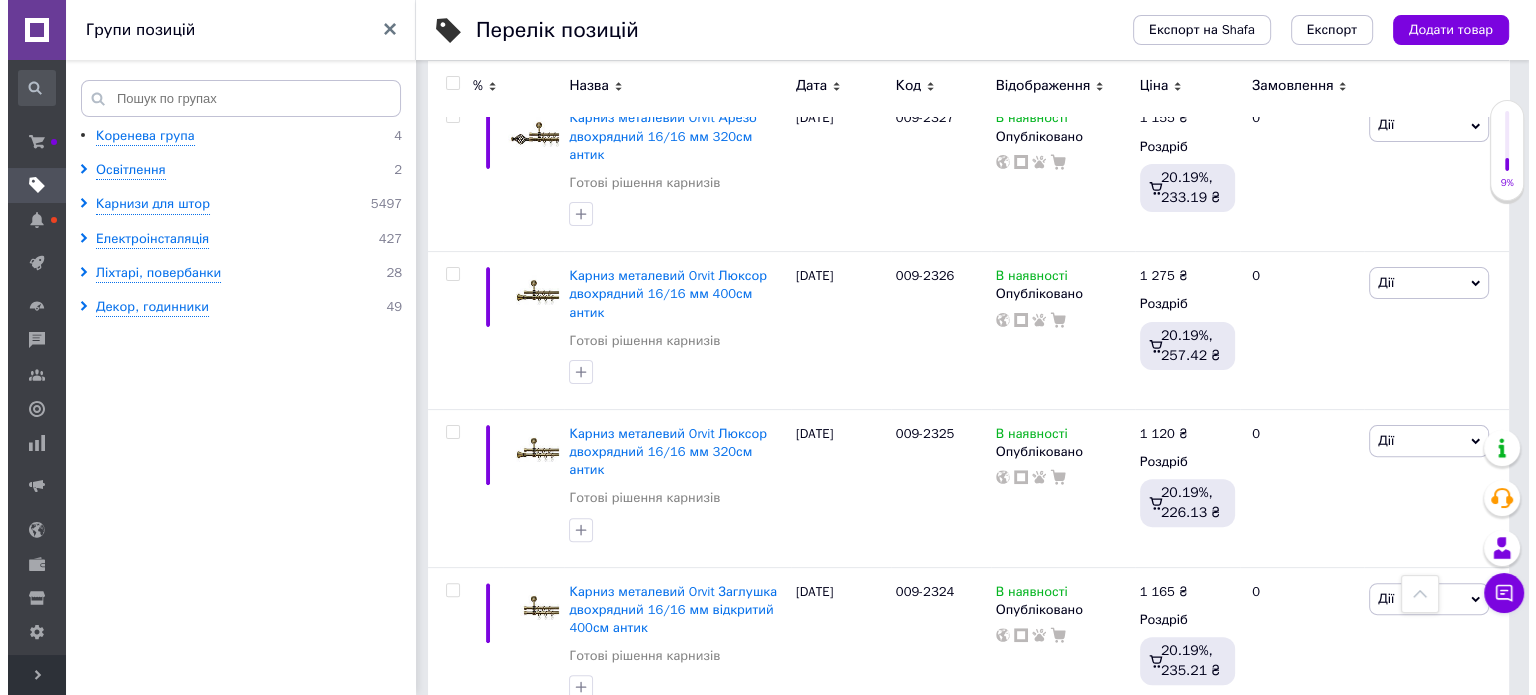 scroll, scrollTop: 200, scrollLeft: 0, axis: vertical 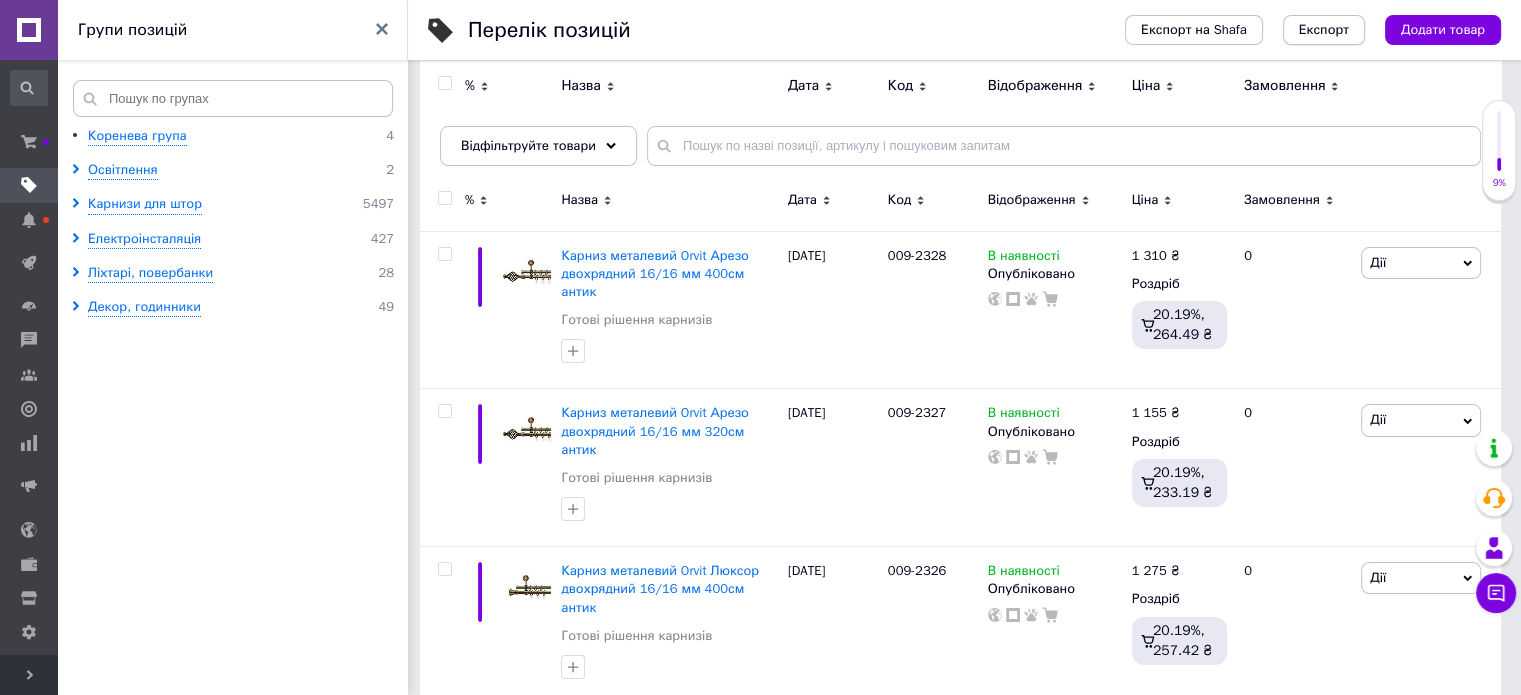 click on "Експорт" at bounding box center [1324, 30] 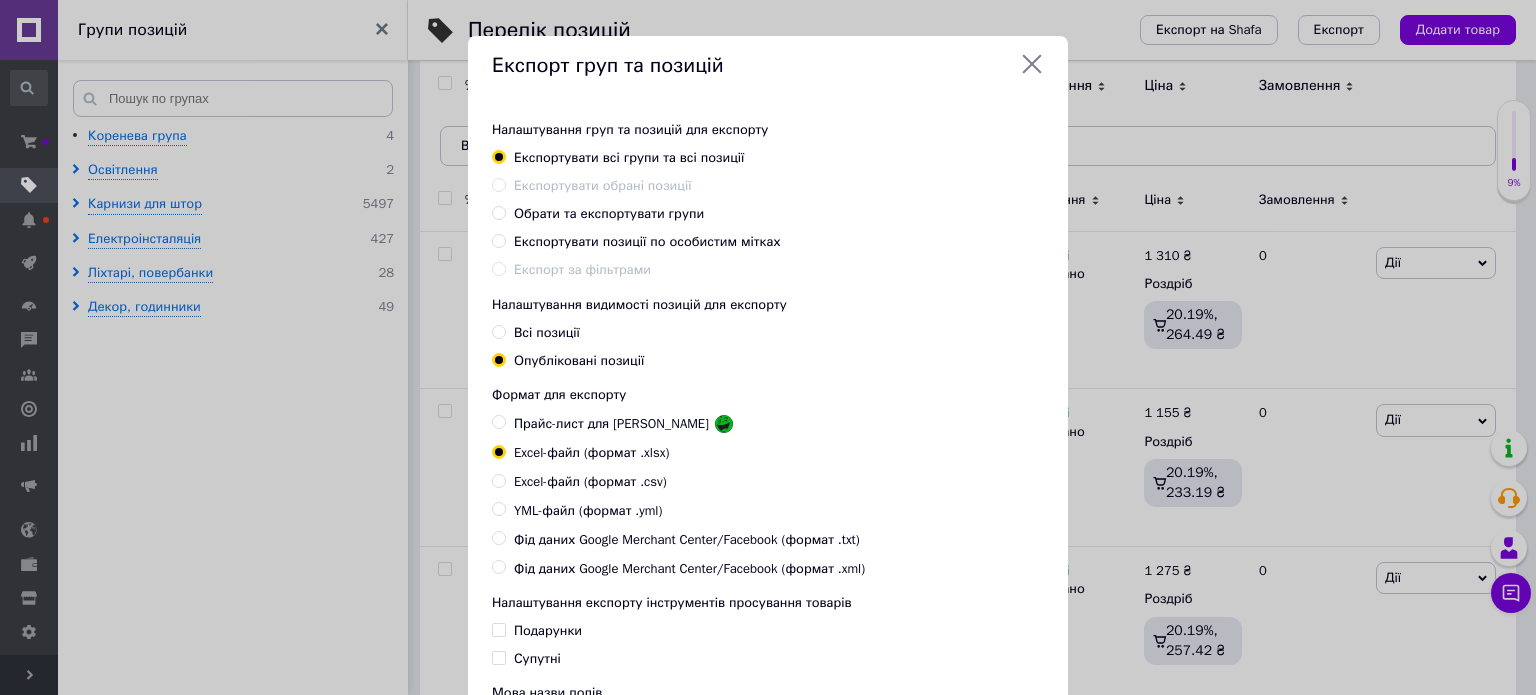 click on "Обрати та експортувати групи" at bounding box center [609, 213] 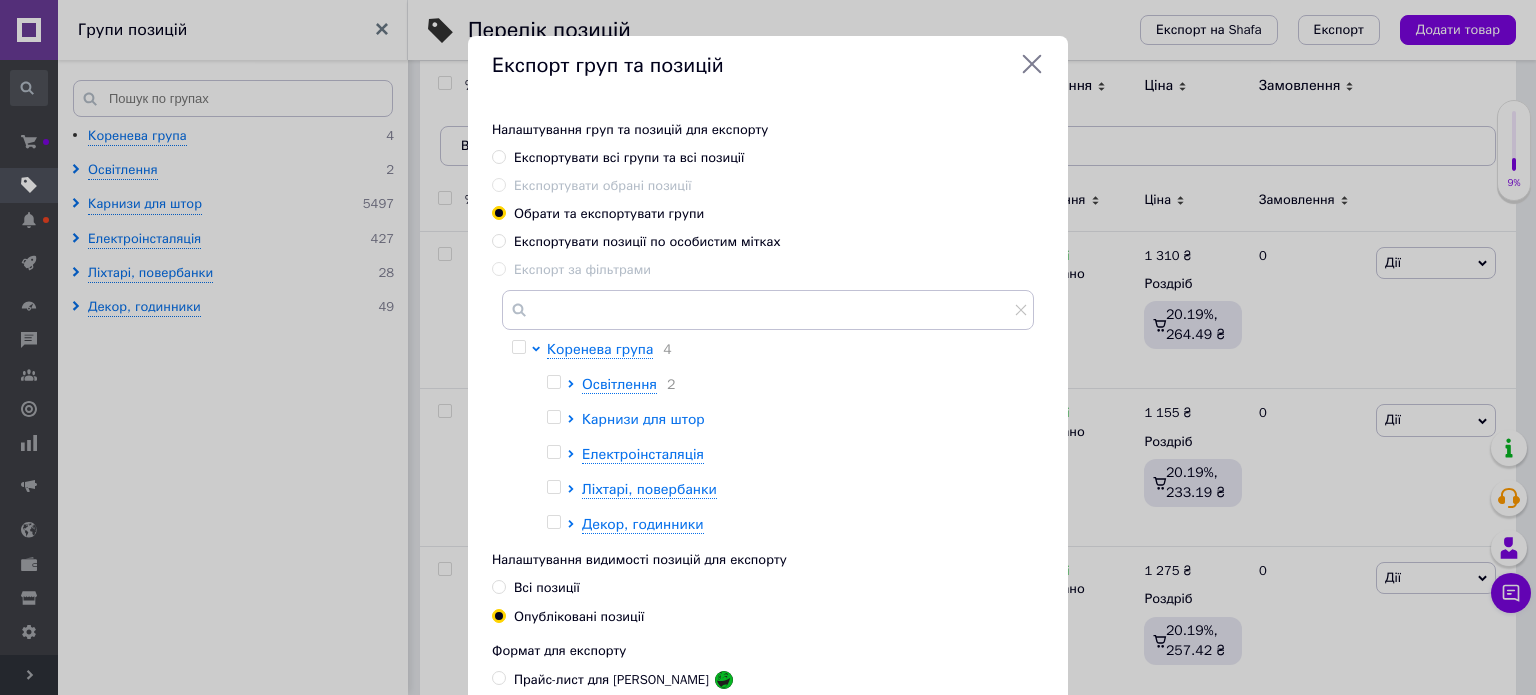 click 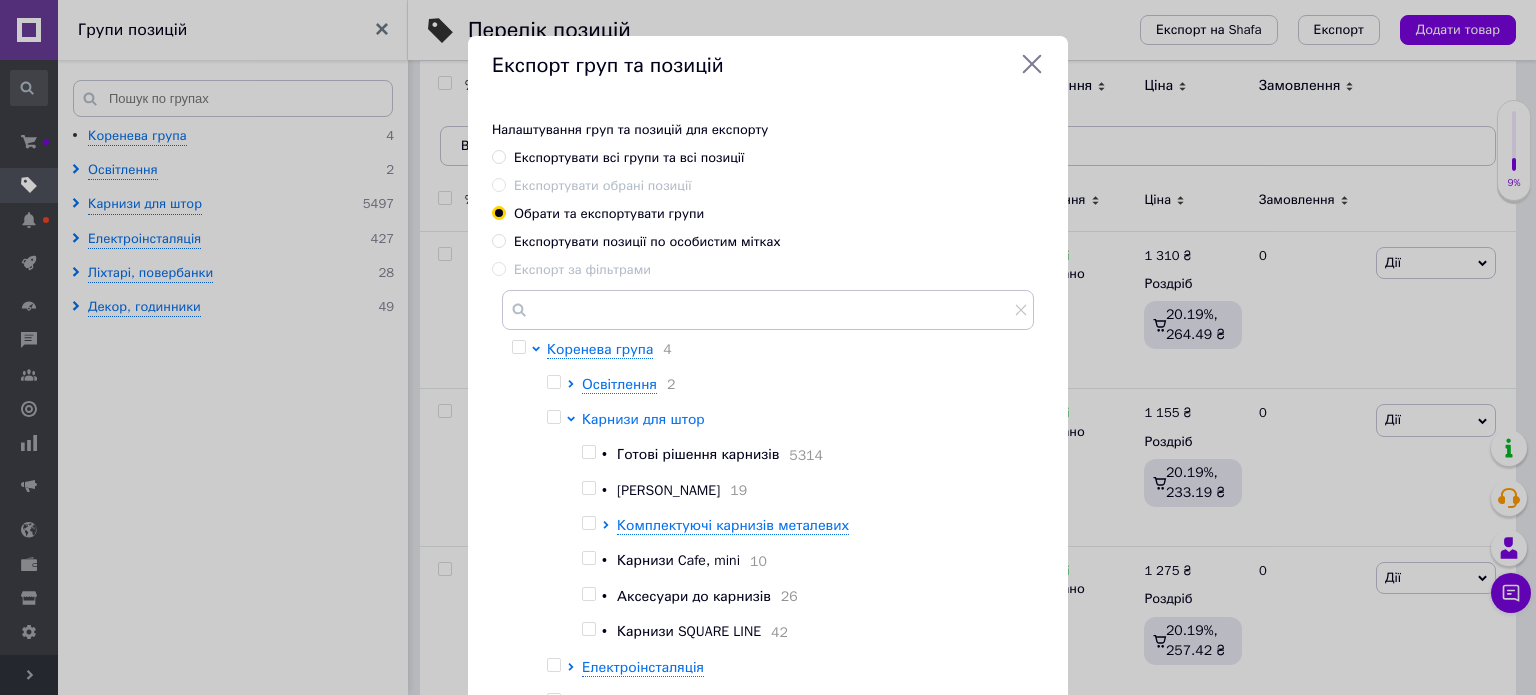 scroll, scrollTop: 52, scrollLeft: 0, axis: vertical 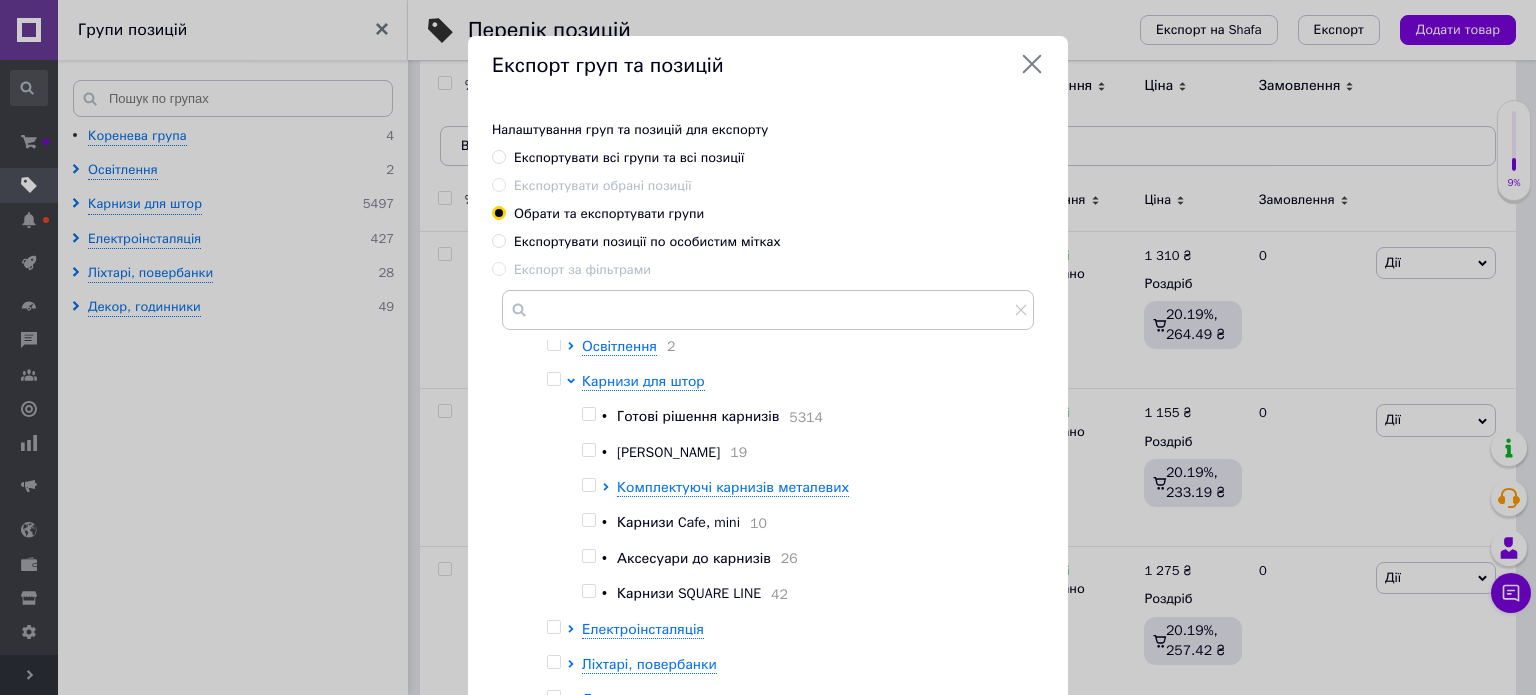 click at bounding box center (588, 591) 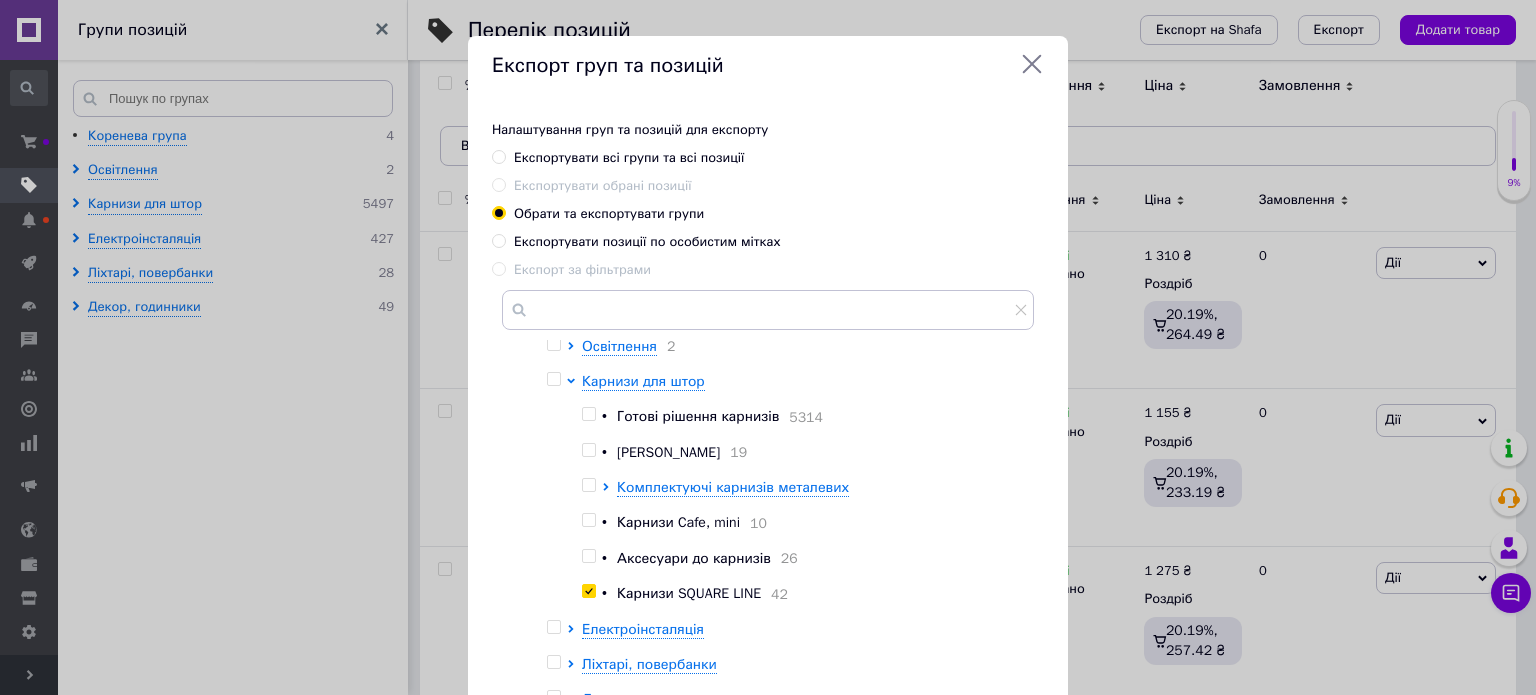 checkbox on "true" 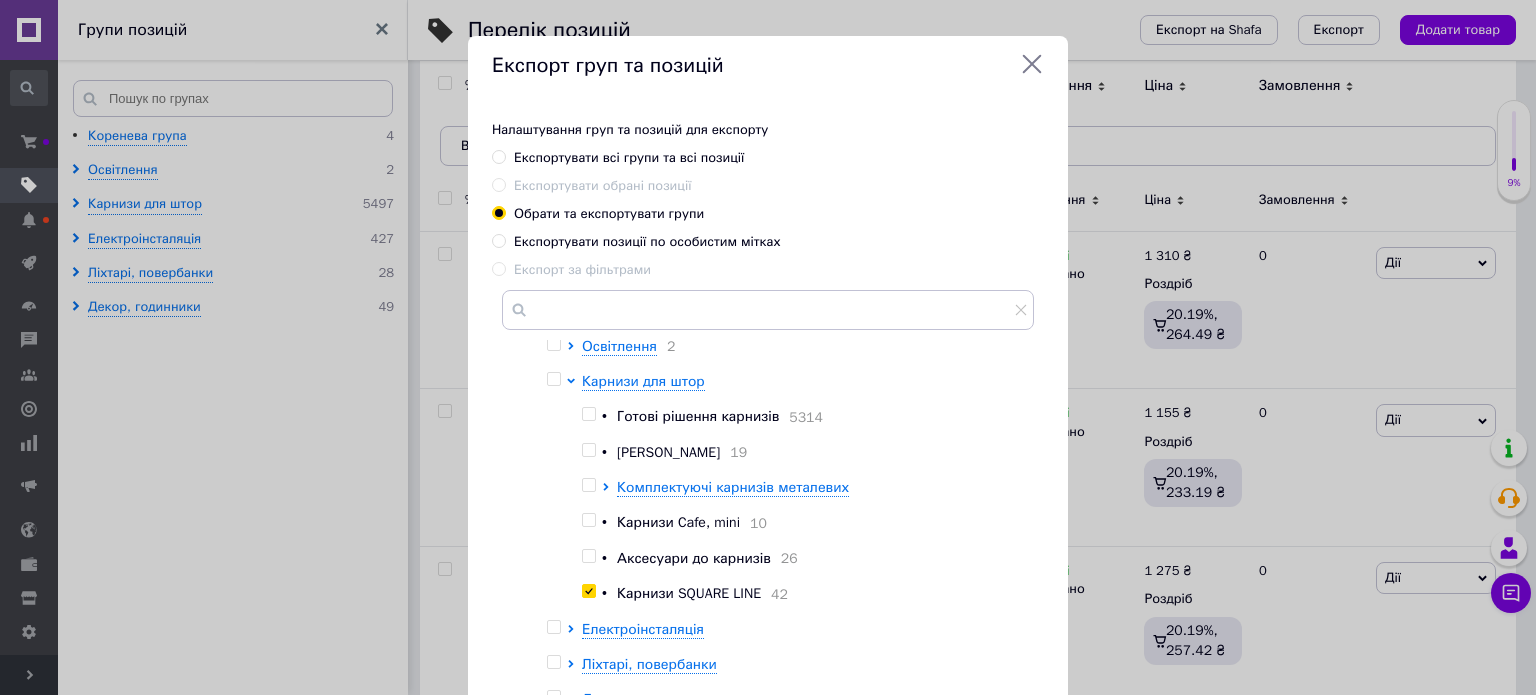 click on "•" at bounding box center [604, 416] 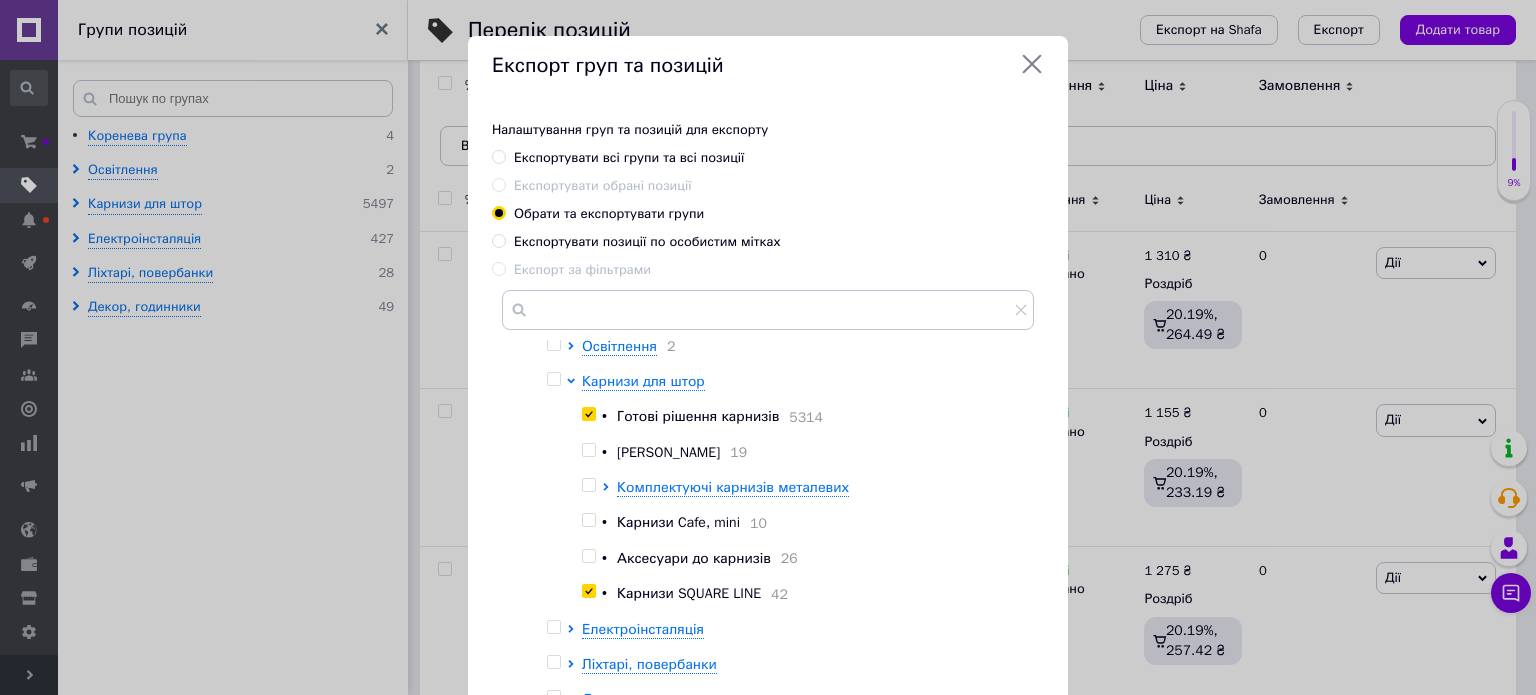checkbox on "true" 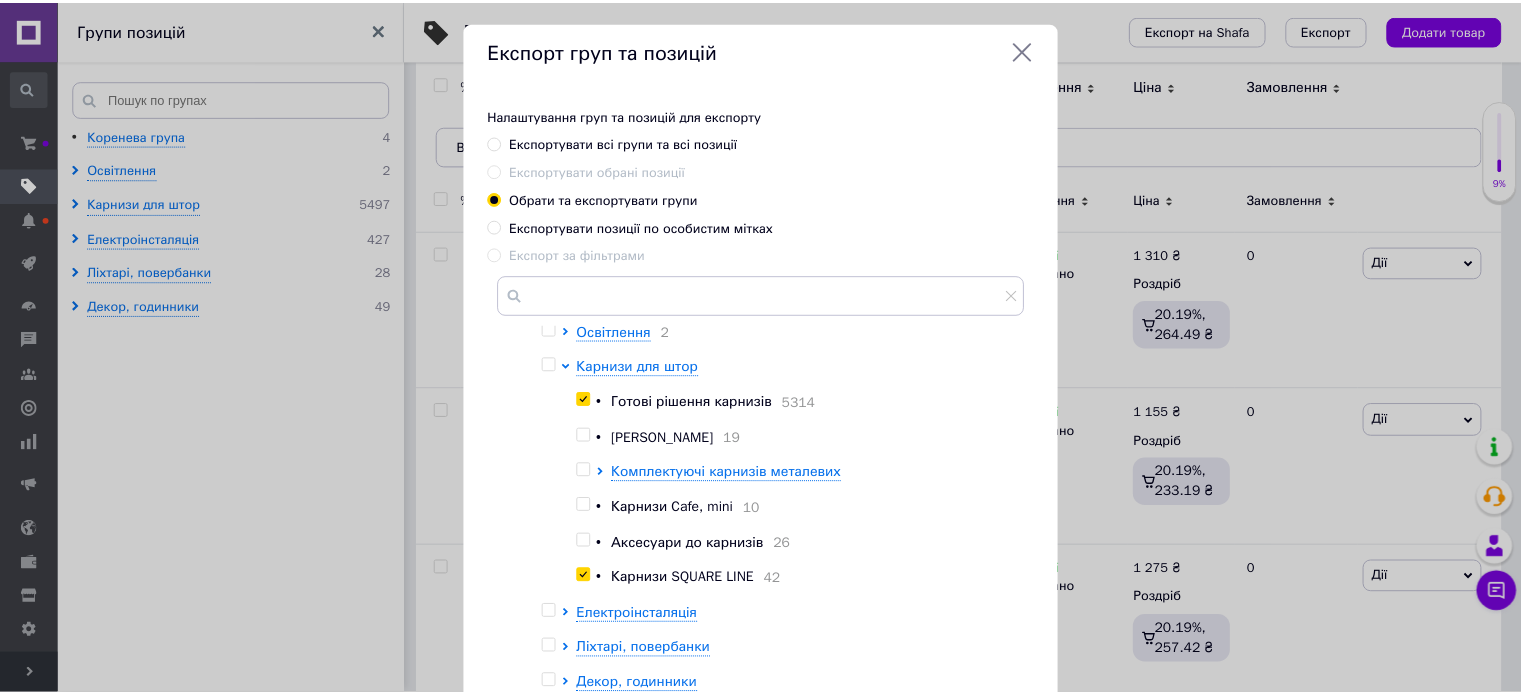 scroll, scrollTop: 0, scrollLeft: 0, axis: both 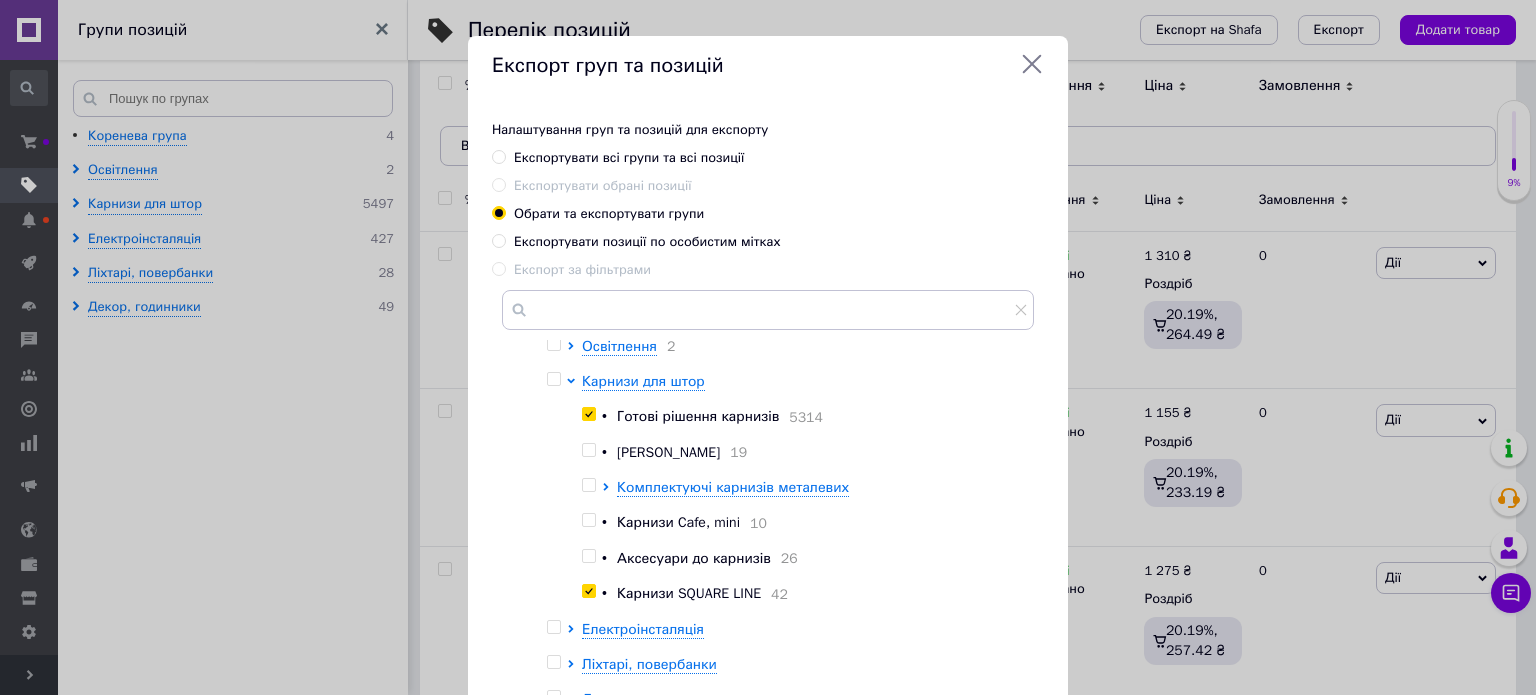 click 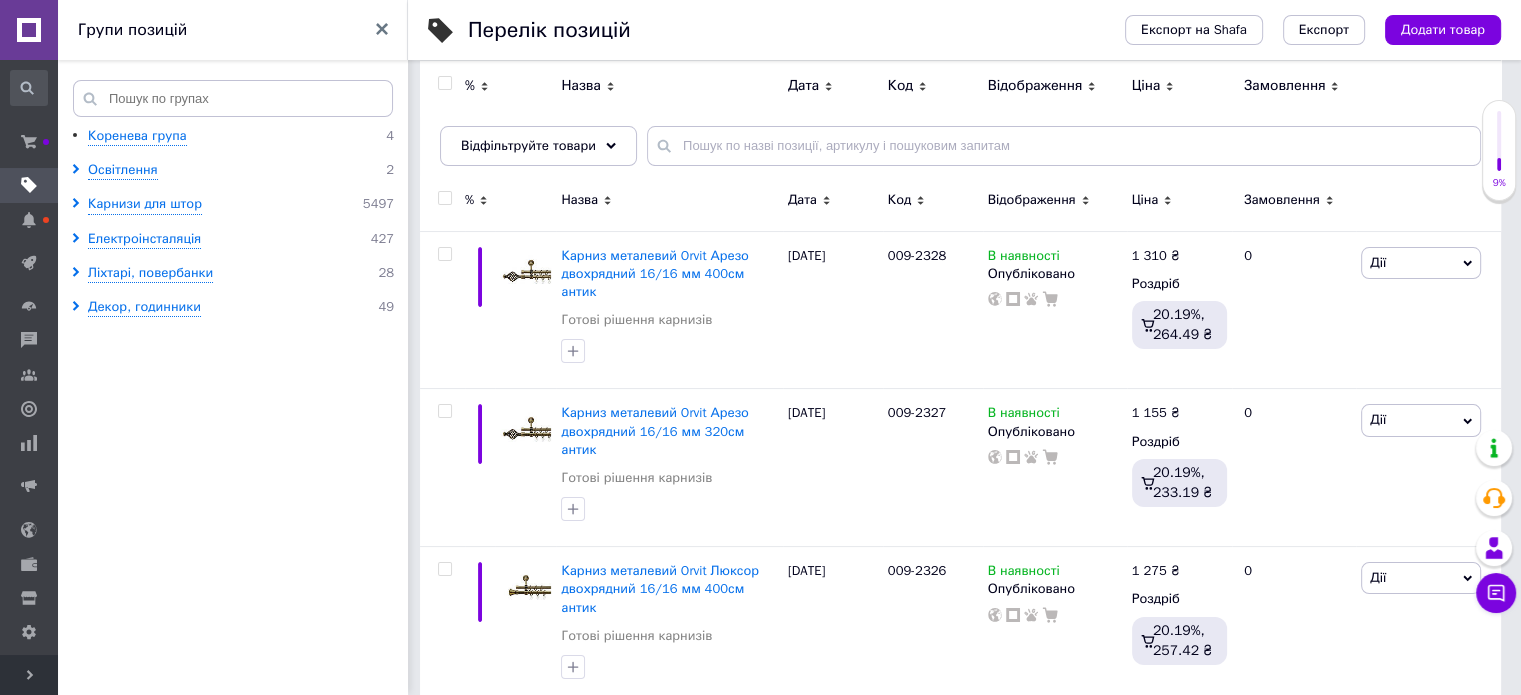 click at bounding box center (444, 198) 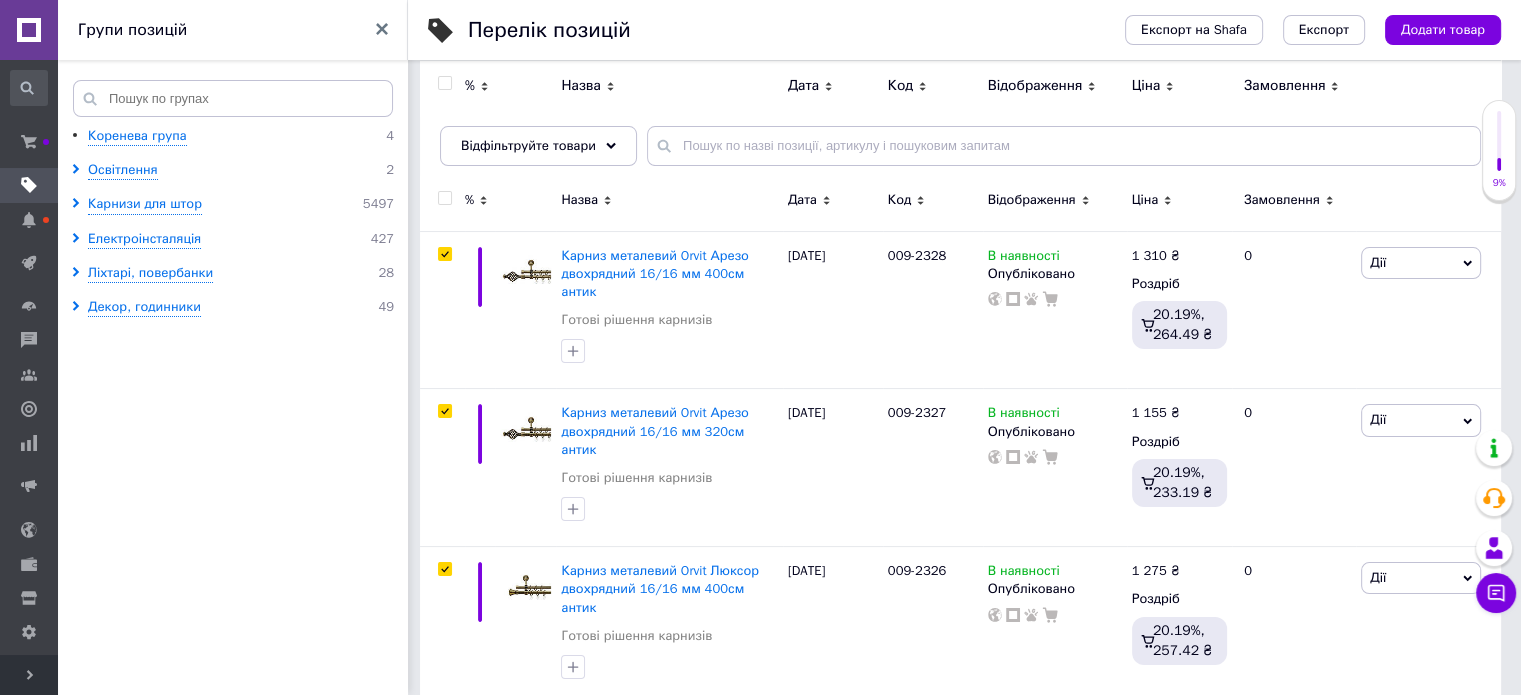 checkbox on "true" 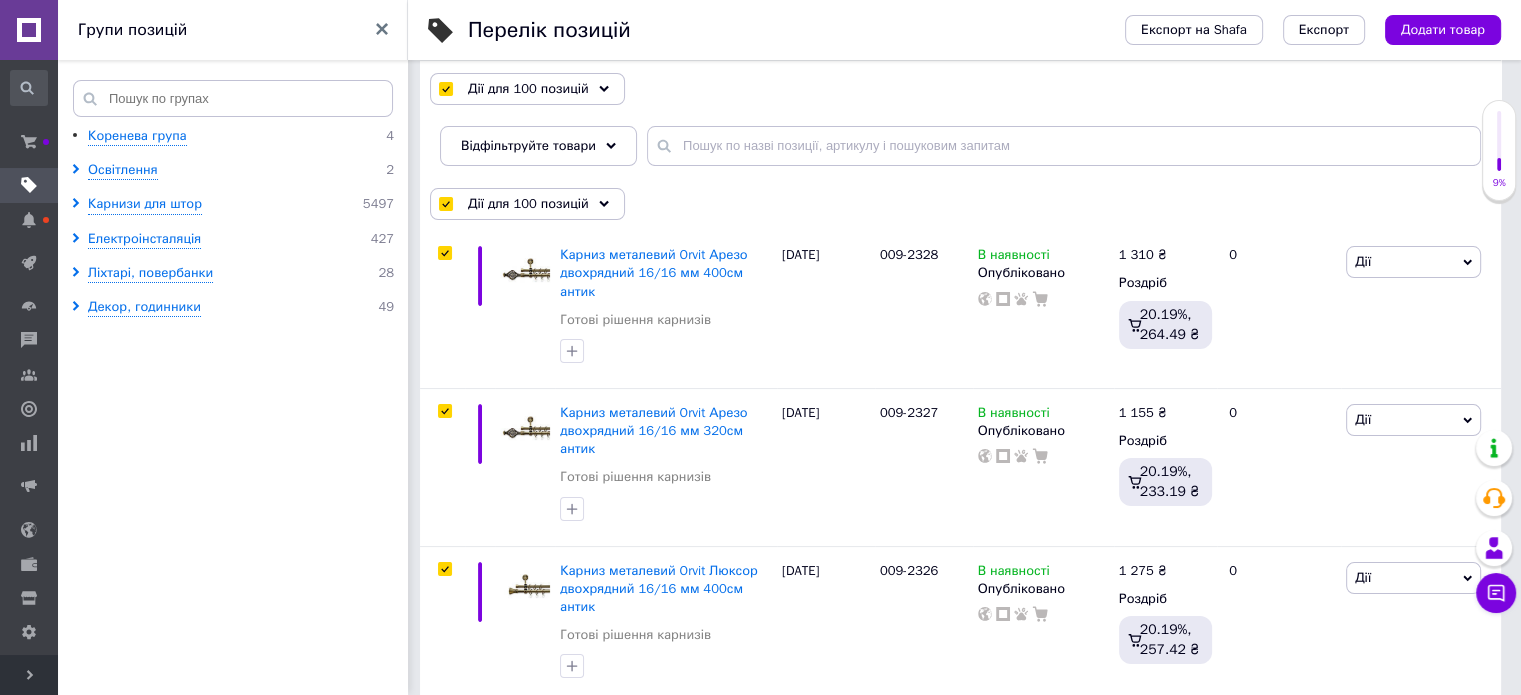 click at bounding box center [445, 204] 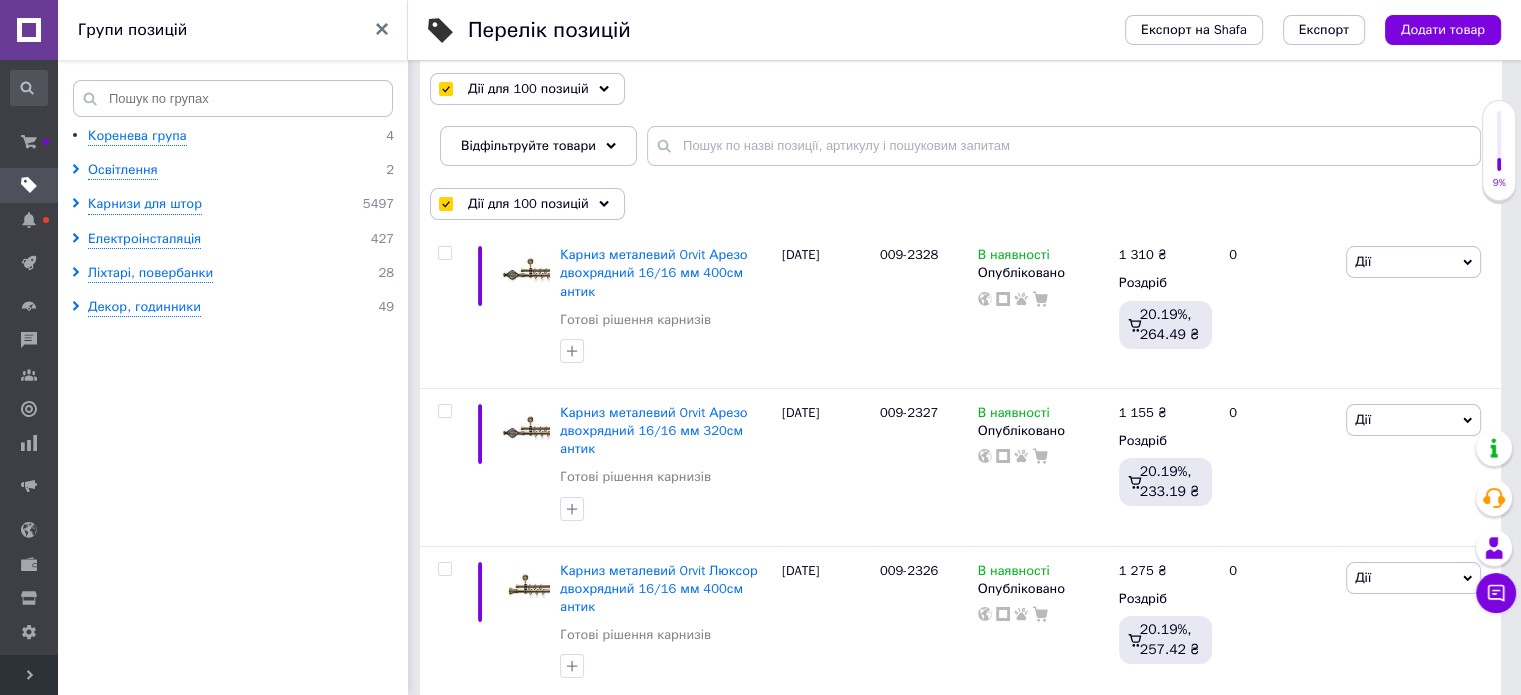 checkbox on "false" 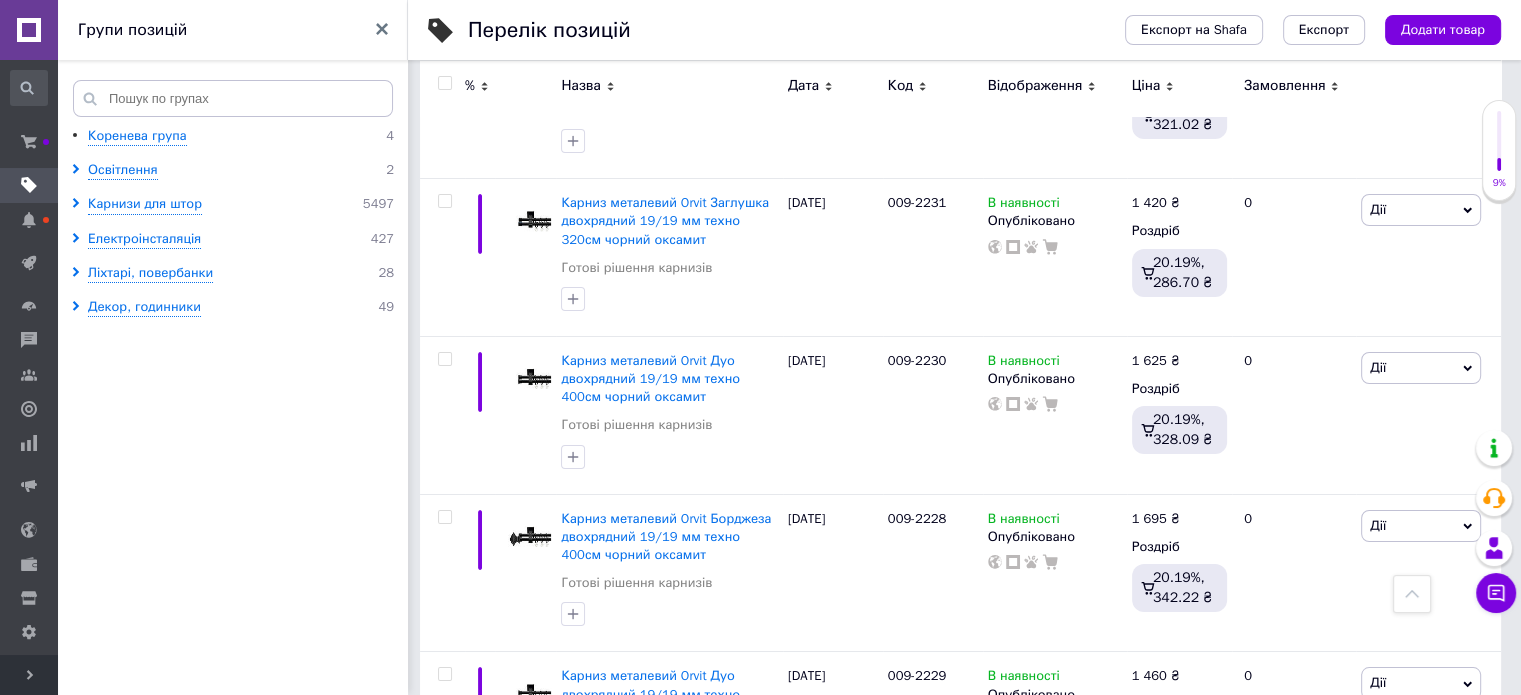 scroll, scrollTop: 14921, scrollLeft: 0, axis: vertical 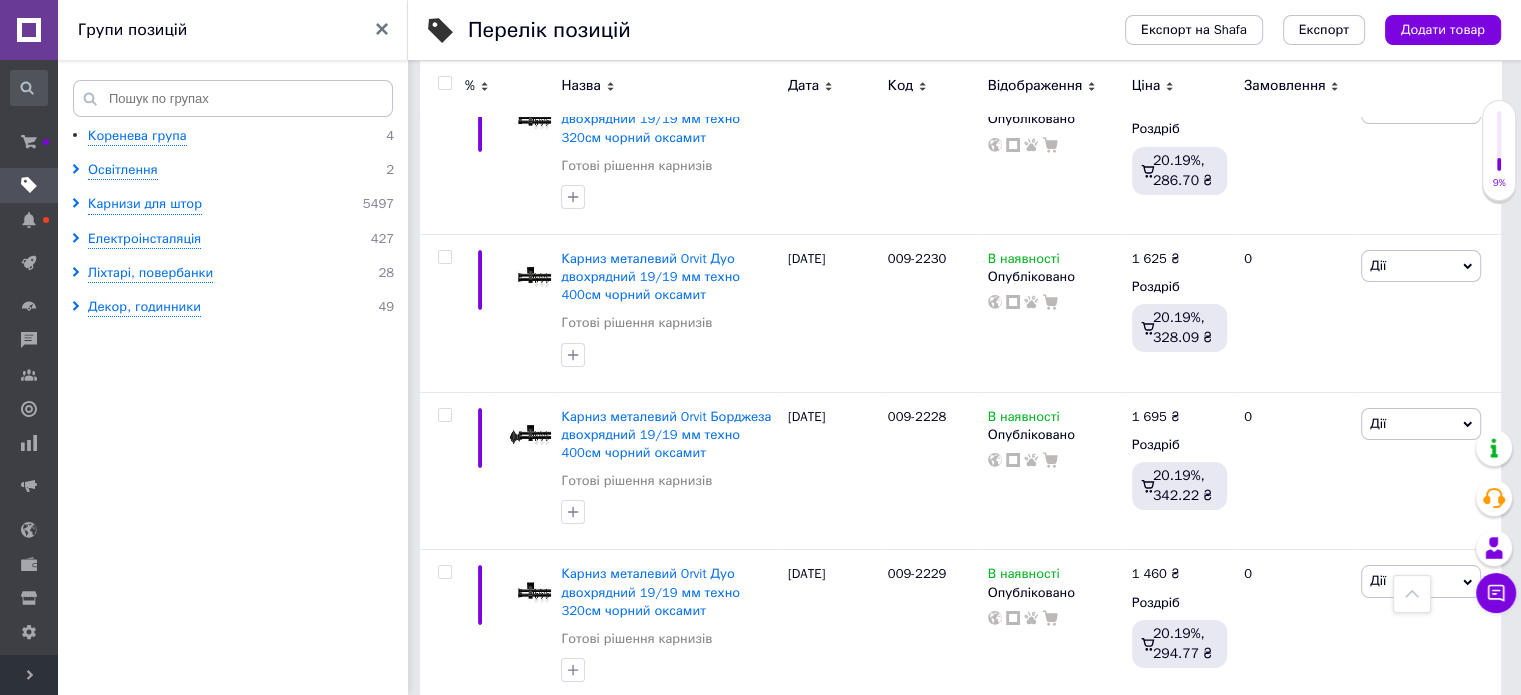 click on "по 100 позицій" at bounding box center (851, 1064) 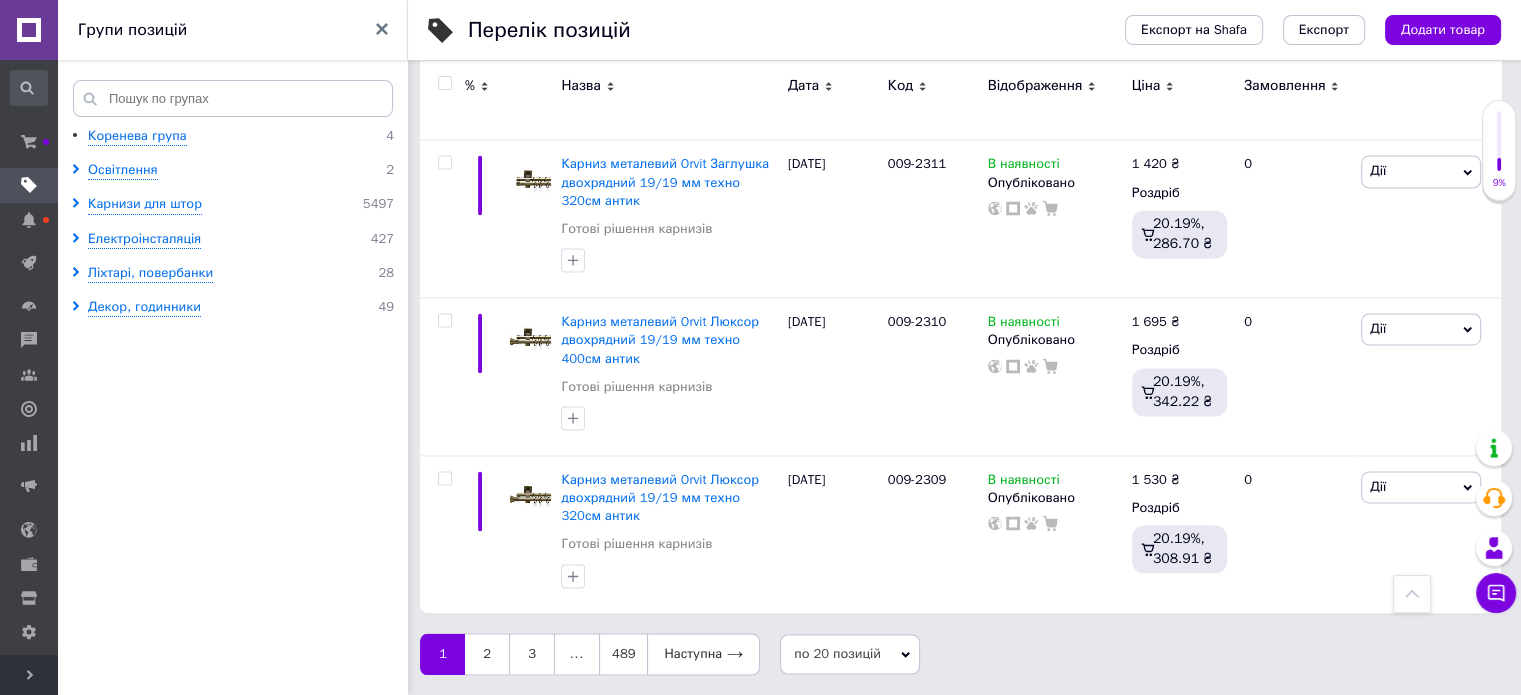 scroll, scrollTop: 2805, scrollLeft: 0, axis: vertical 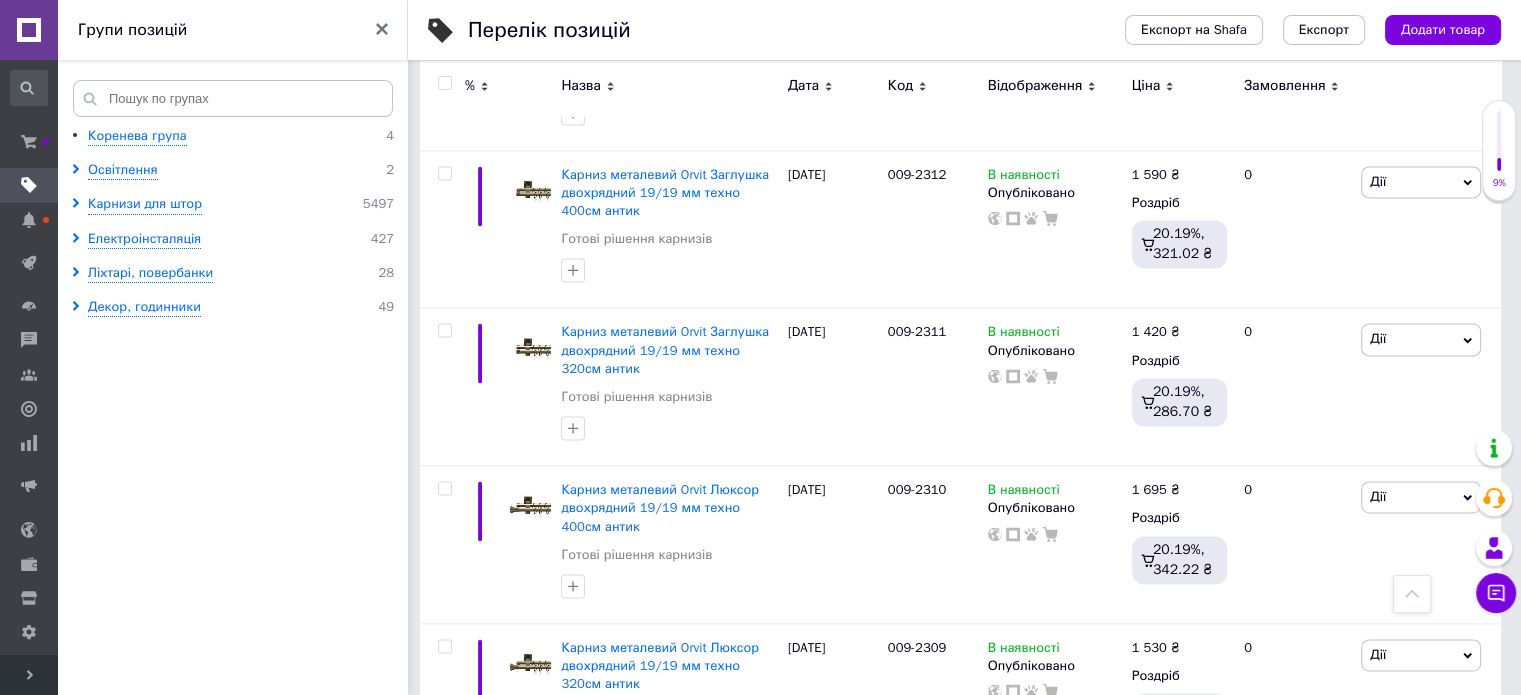 click at bounding box center (444, 83) 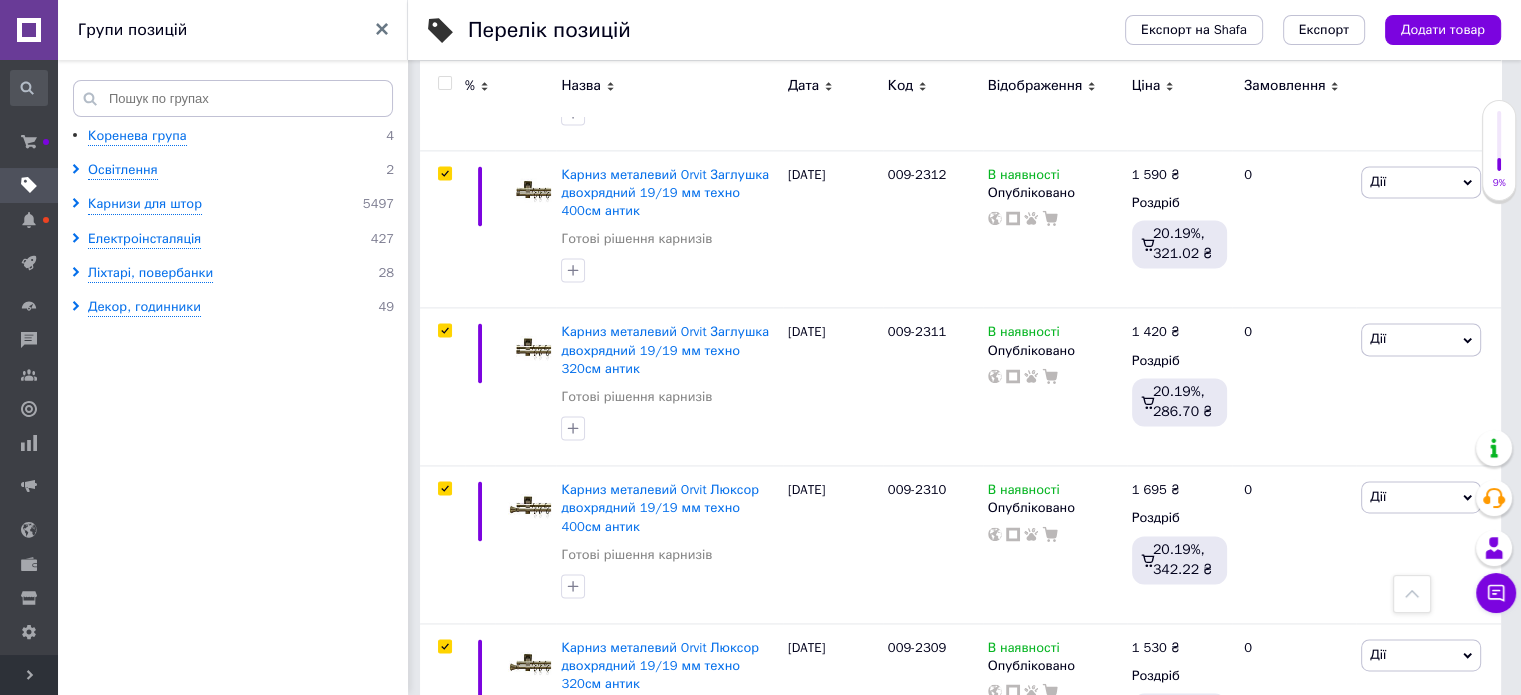 scroll, scrollTop: 2804, scrollLeft: 0, axis: vertical 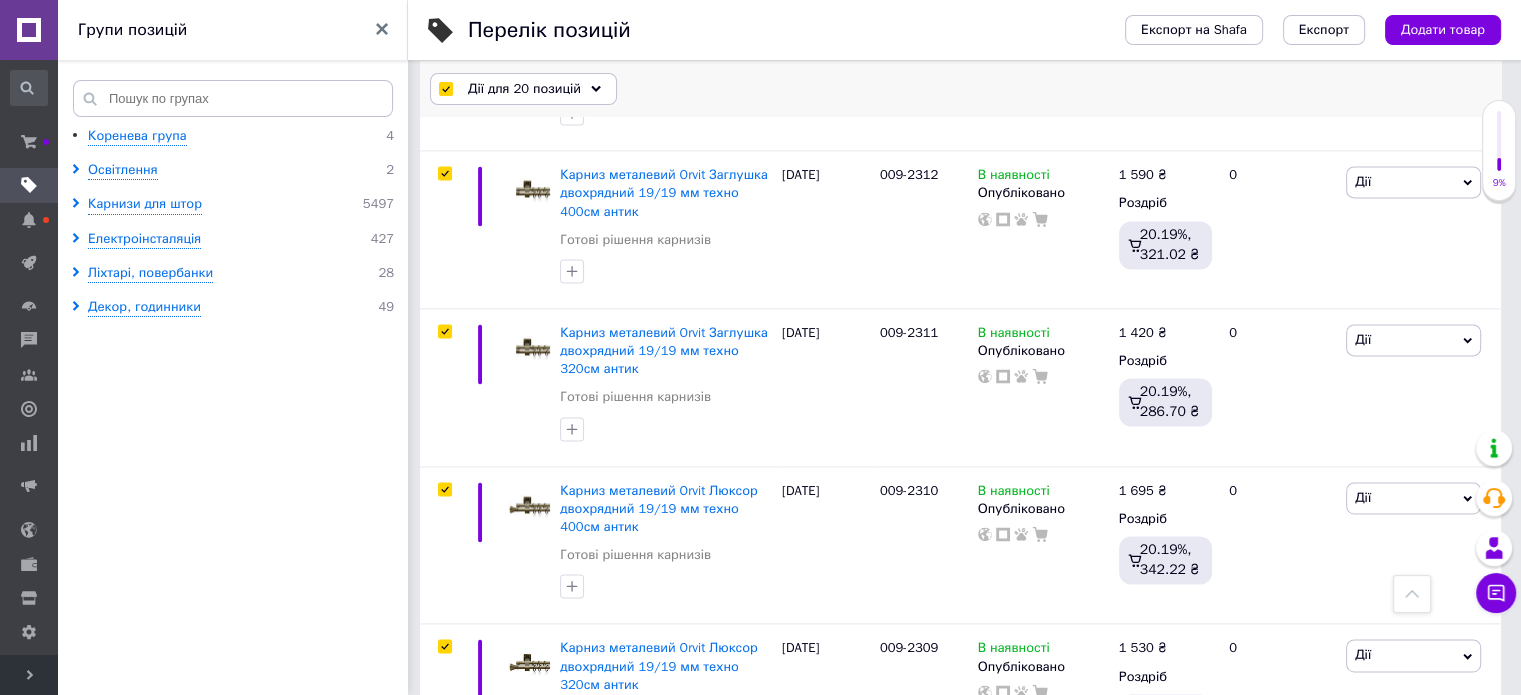 click on "Дії для 20 позицій" at bounding box center (524, 89) 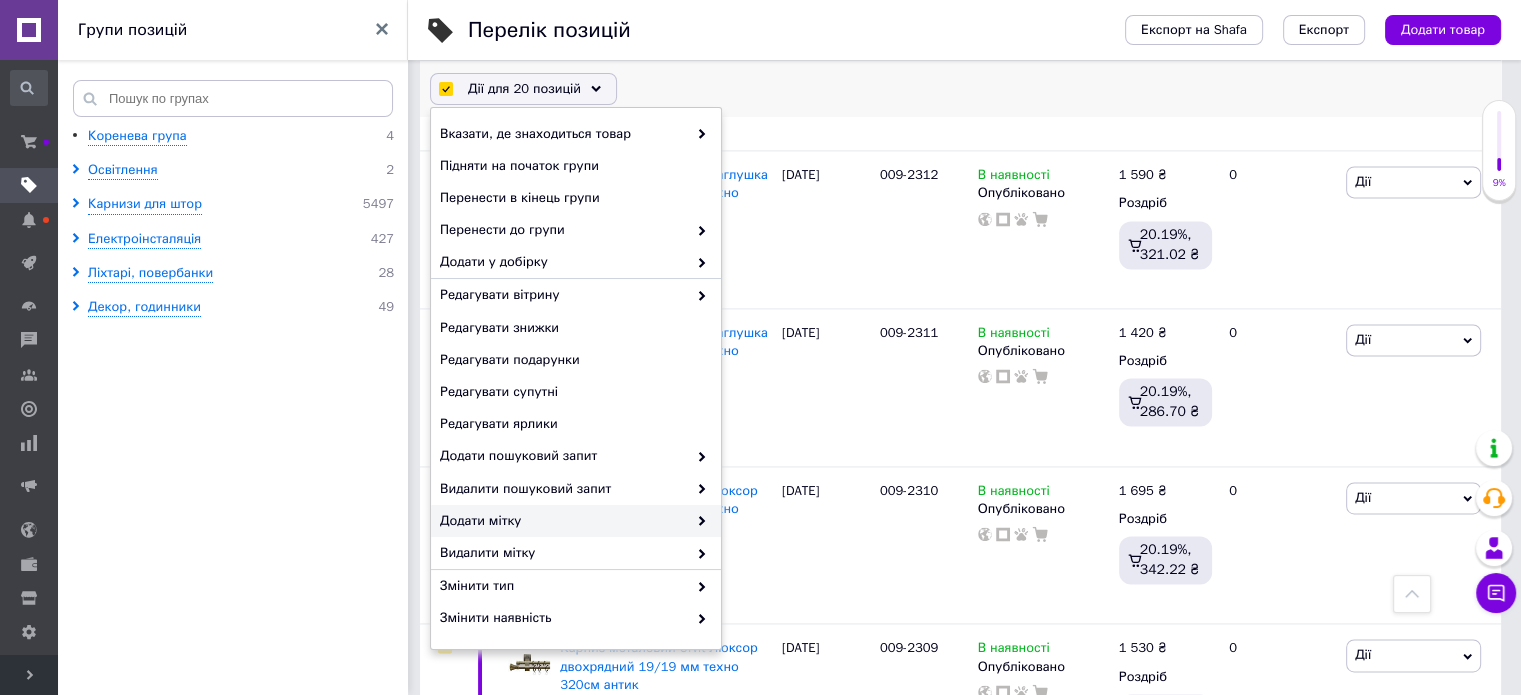 click on "Додати мітку" at bounding box center [576, 521] 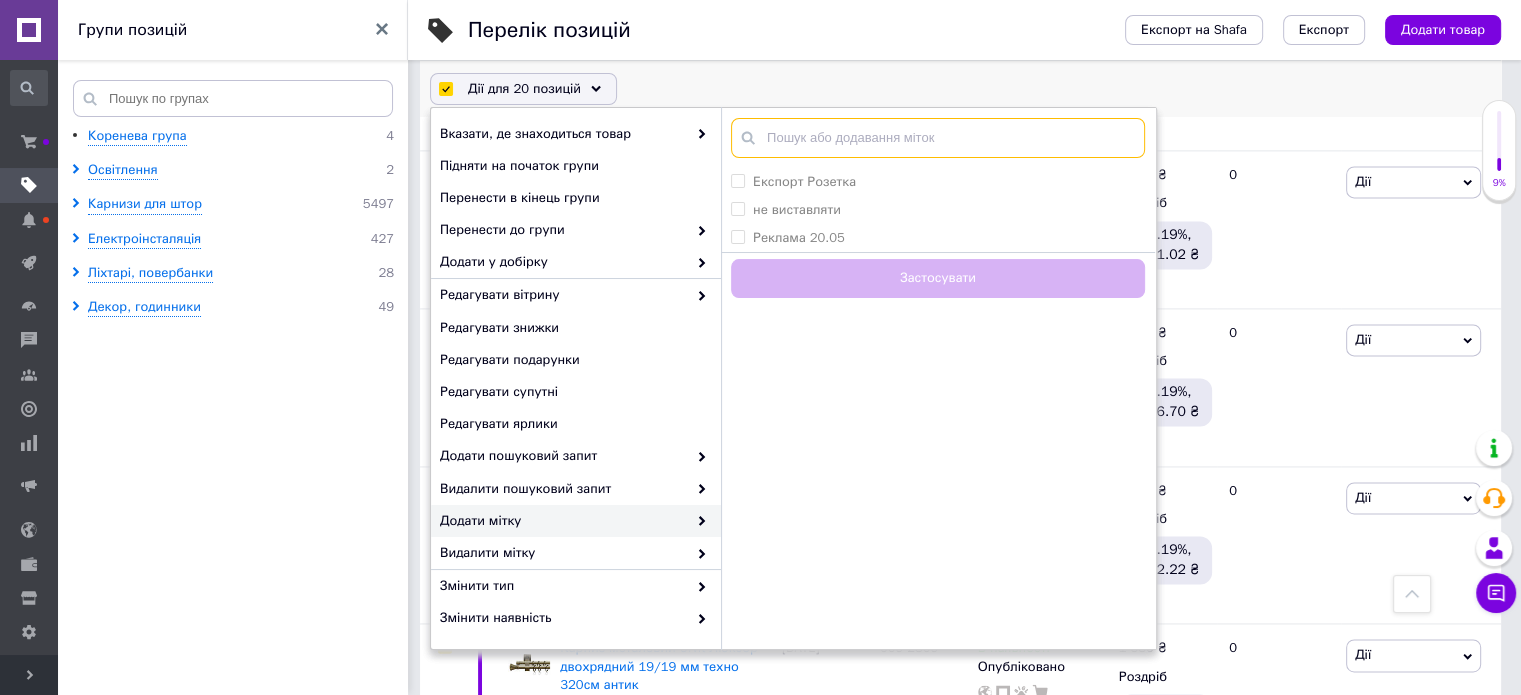 click at bounding box center (938, 138) 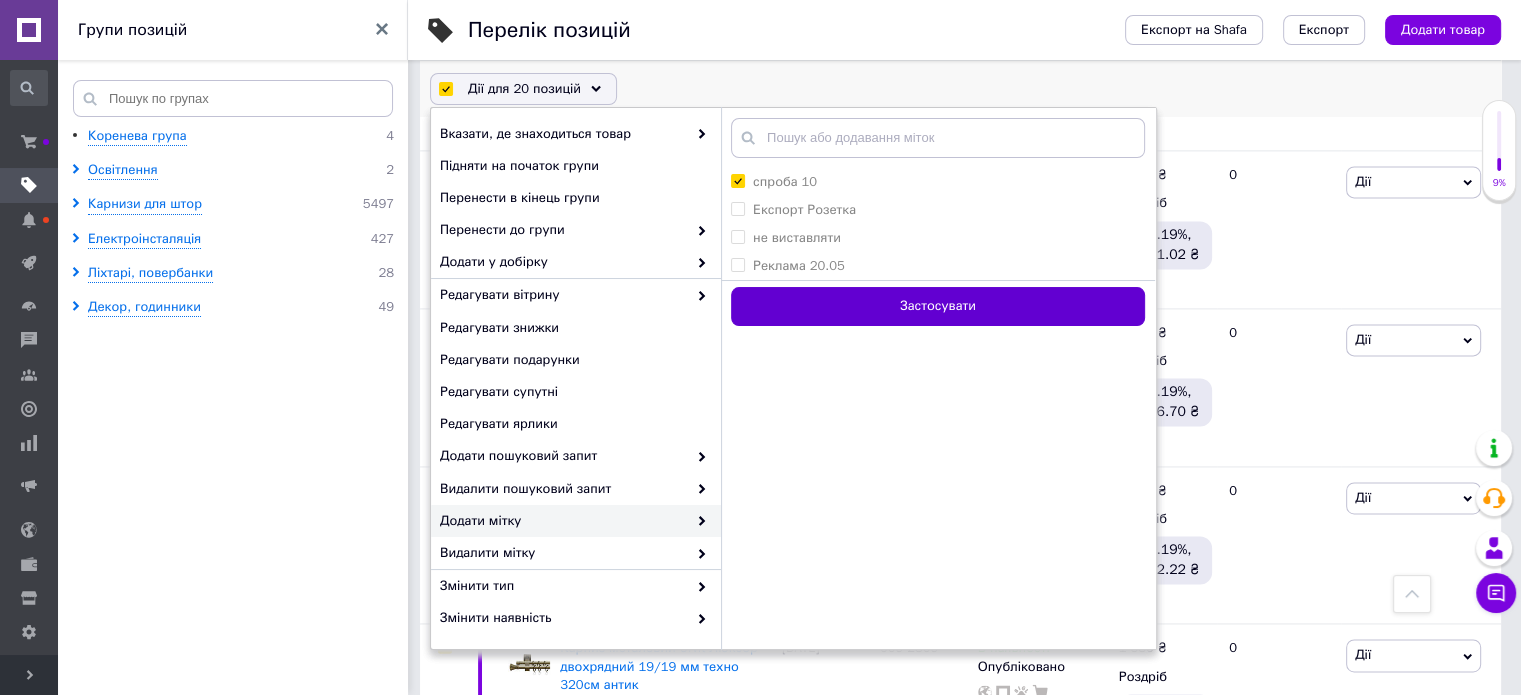 click on "Застосувати" at bounding box center (938, 306) 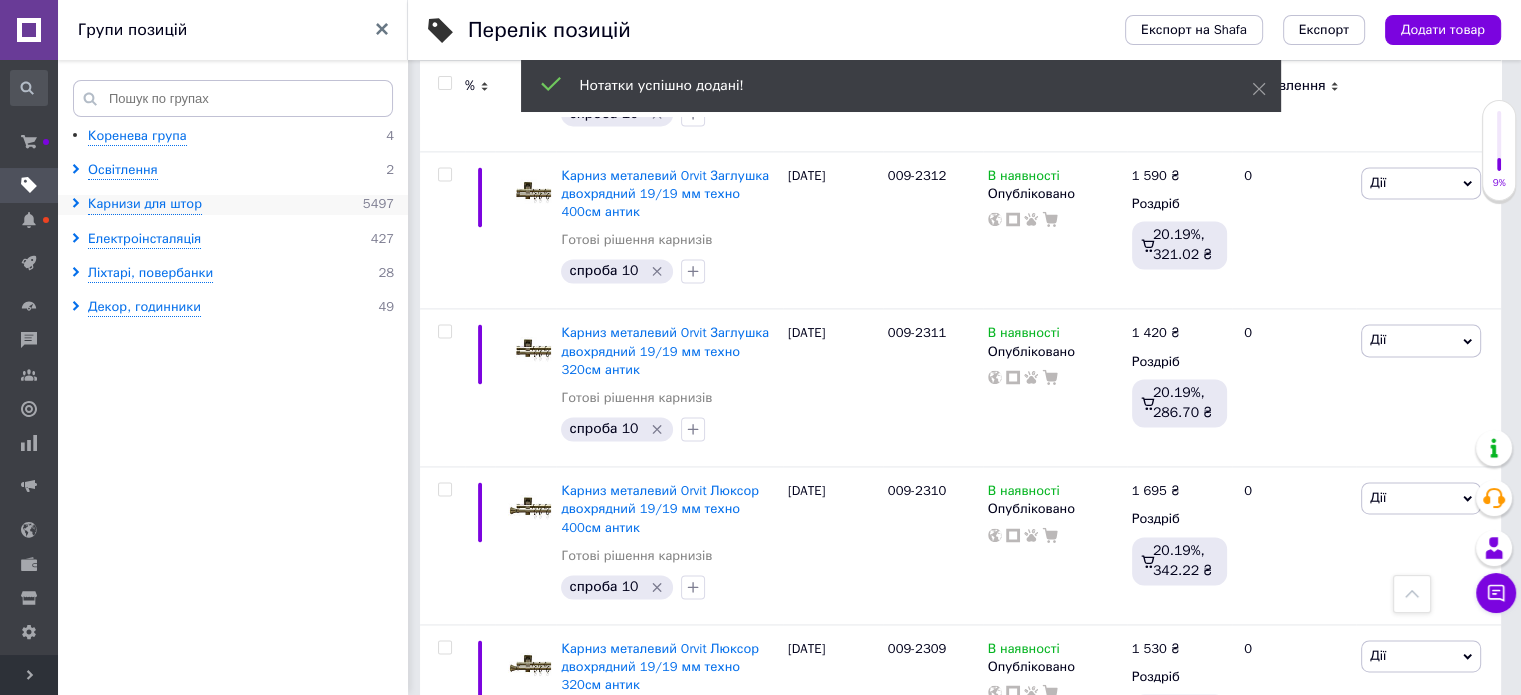 click 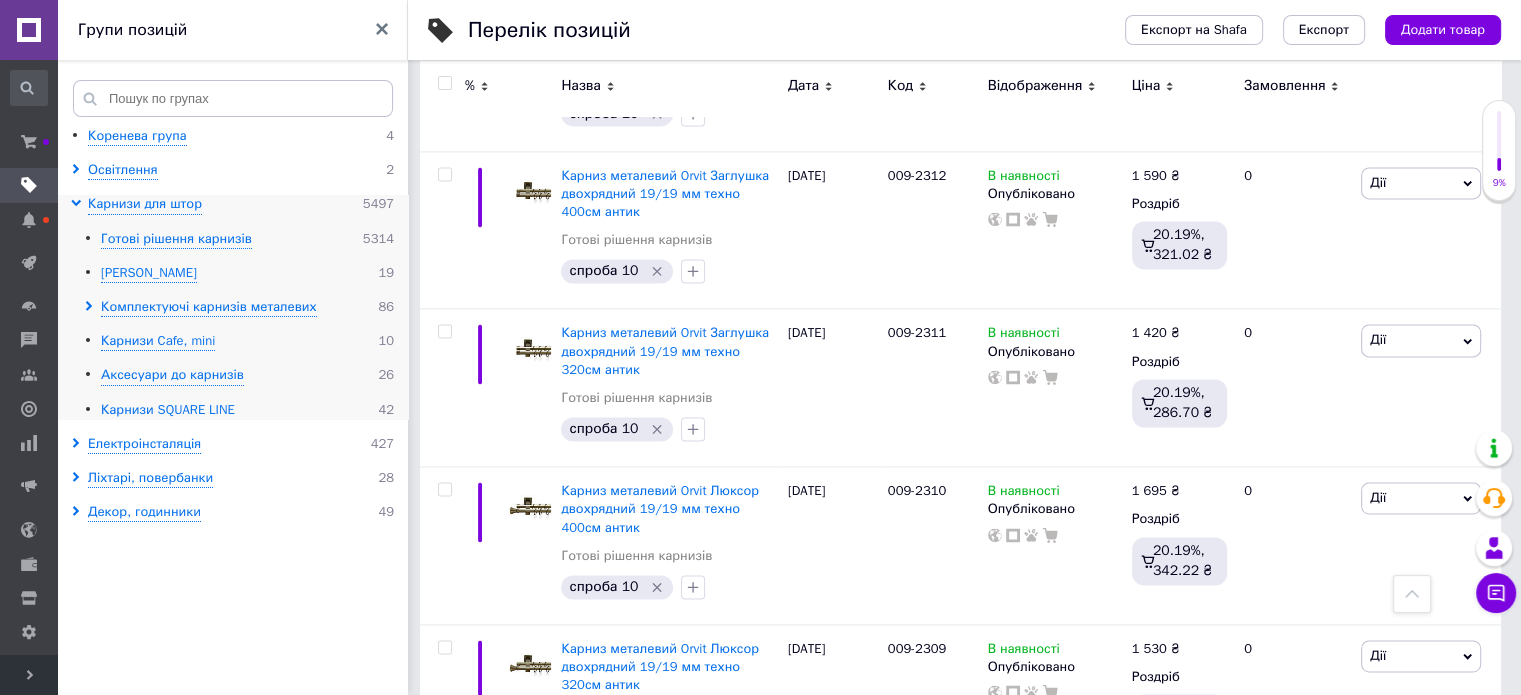 click on "Карнизи  SQUARE LINE" at bounding box center (168, 410) 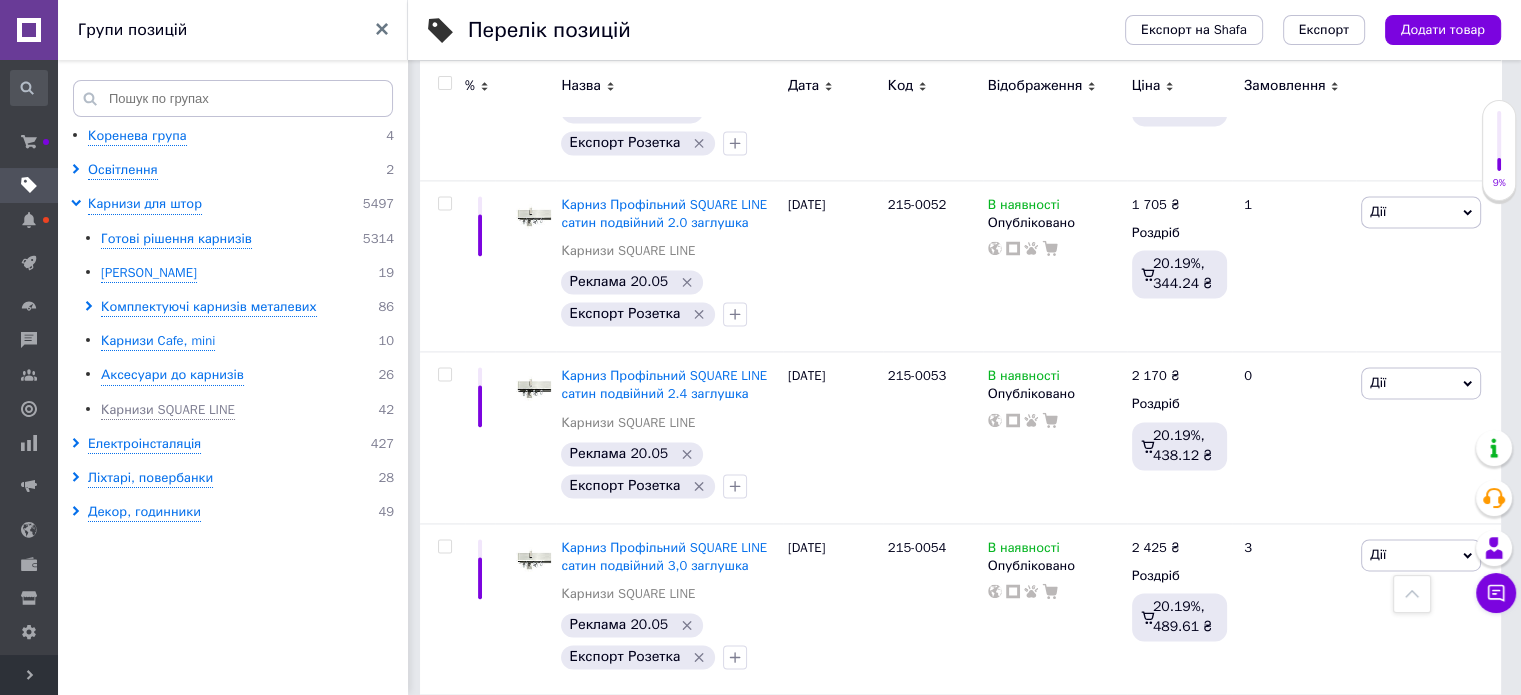 click at bounding box center [444, 83] 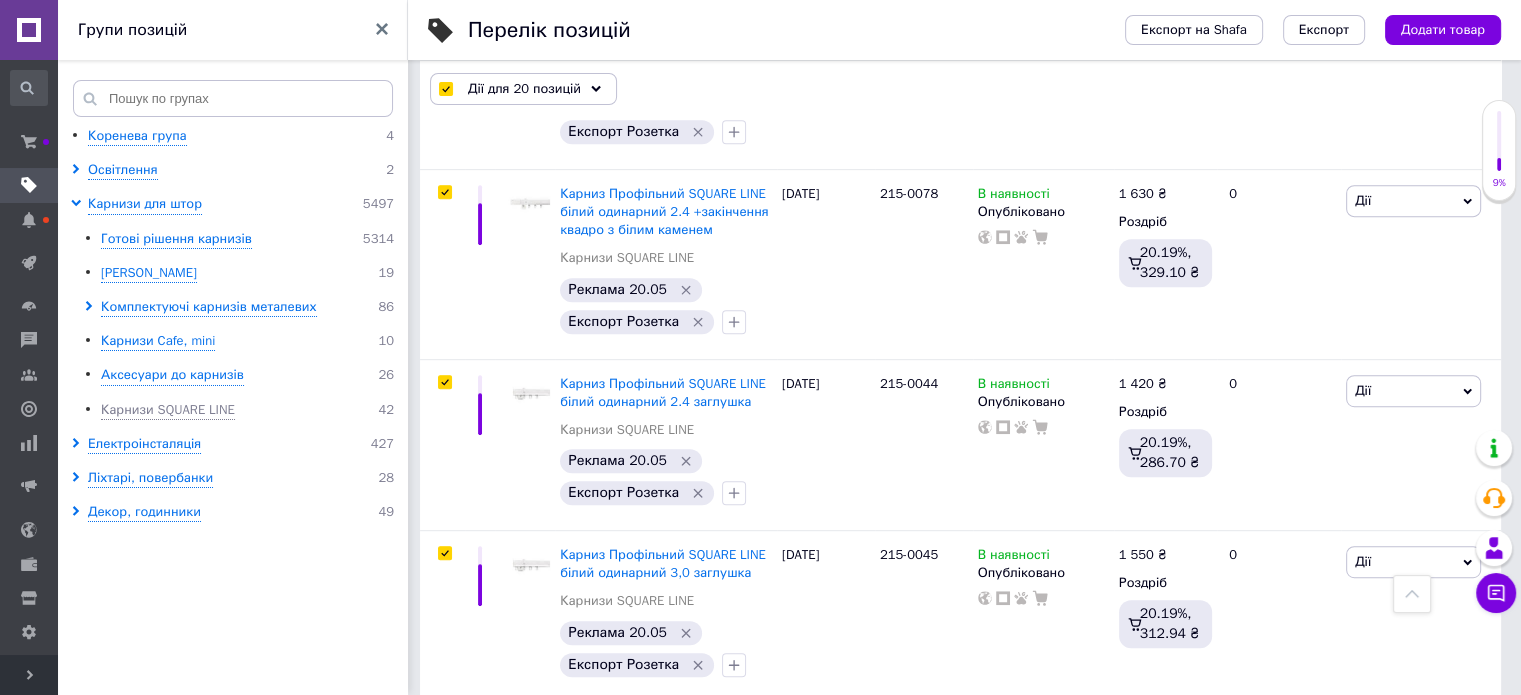 scroll, scrollTop: 867, scrollLeft: 0, axis: vertical 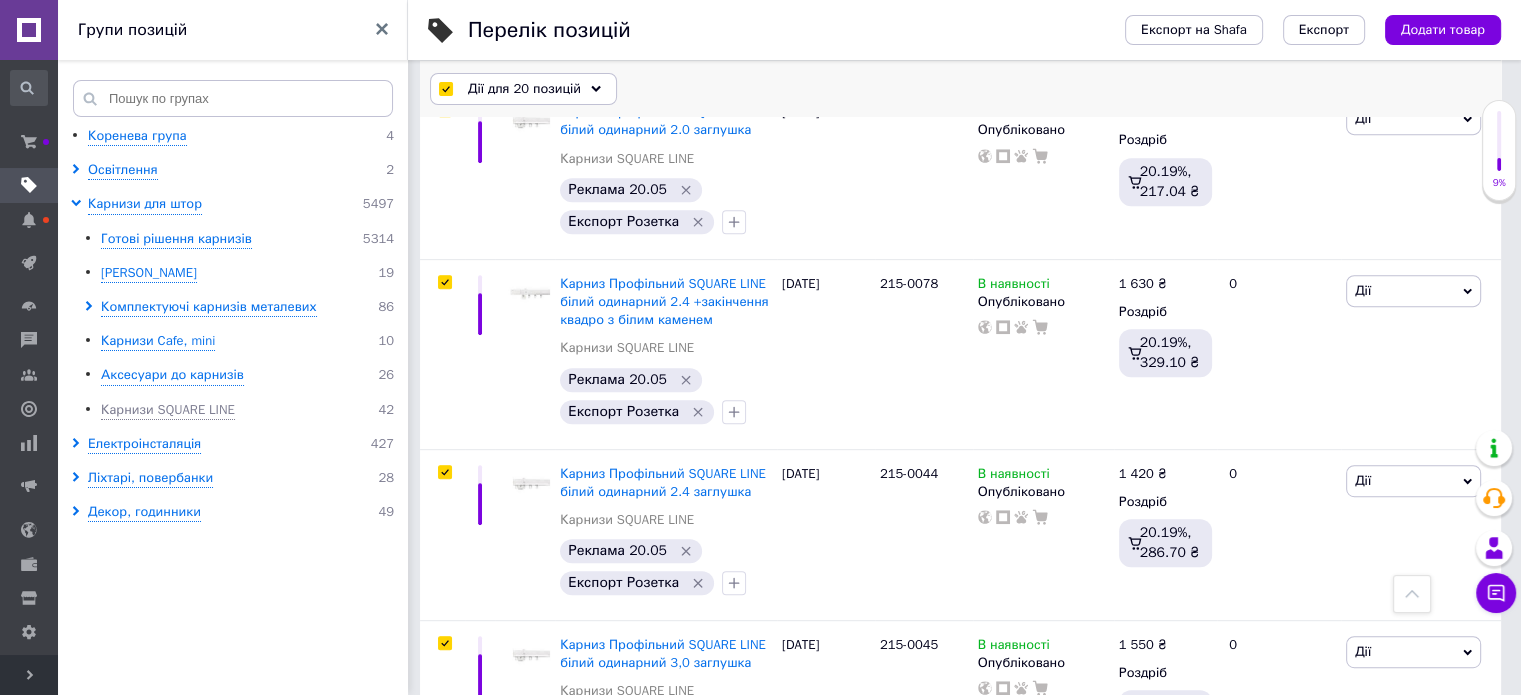 click on "Дії для 20 позицій" at bounding box center [524, 89] 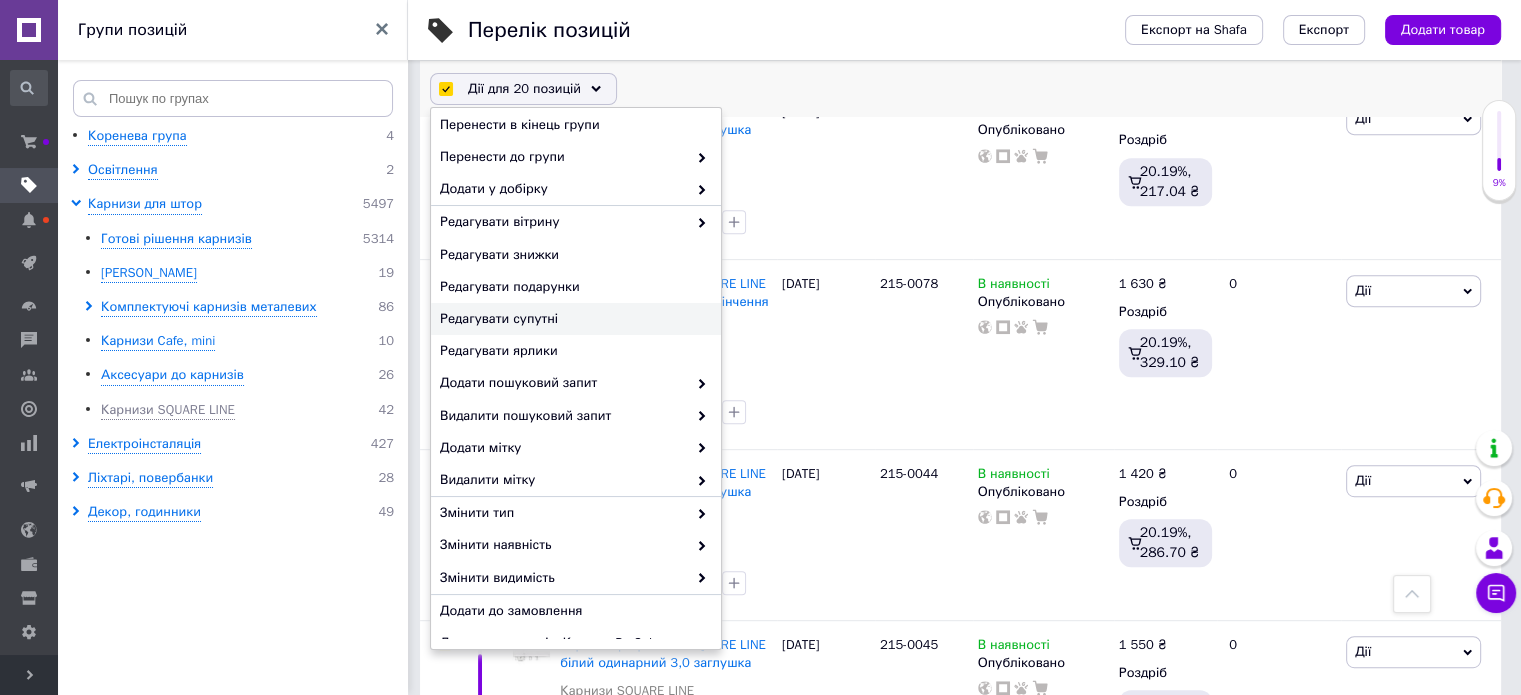 scroll, scrollTop: 157, scrollLeft: 0, axis: vertical 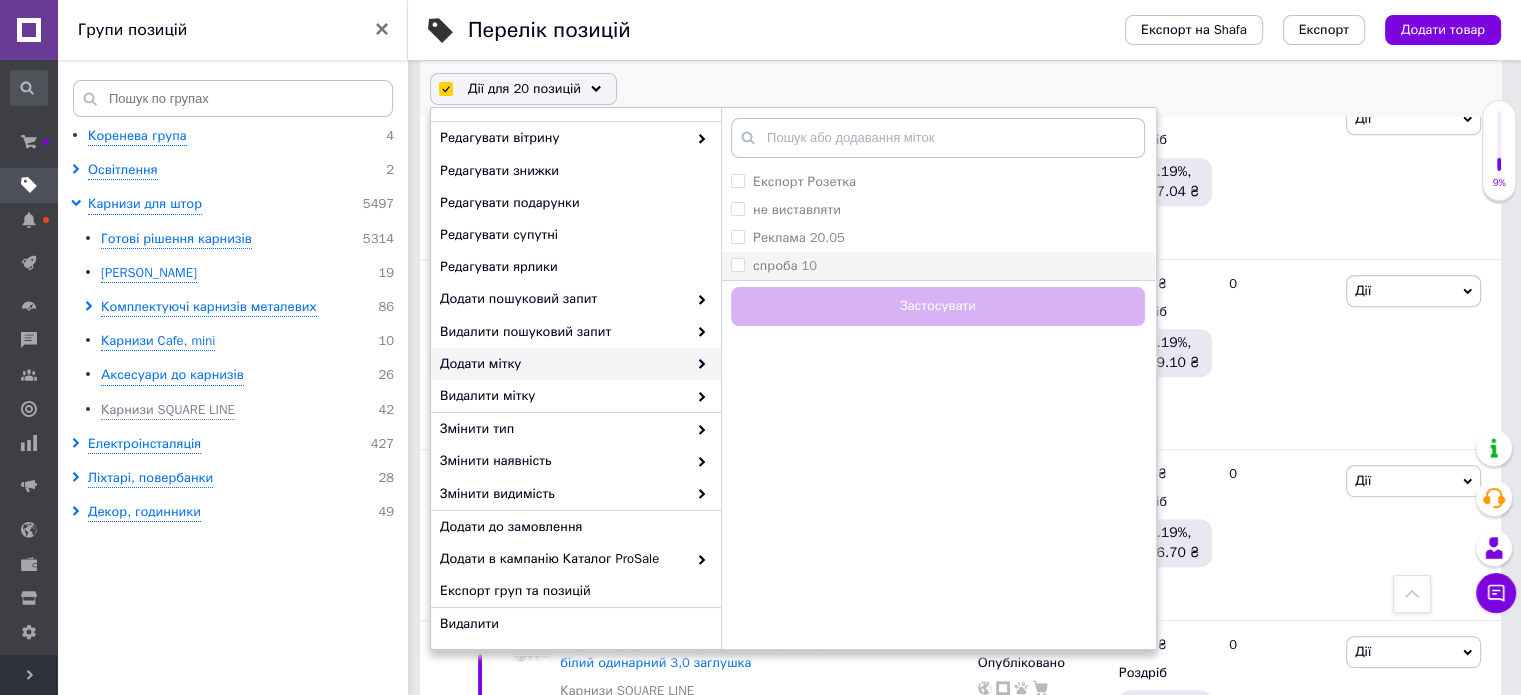click on "спроба 10" at bounding box center [938, 266] 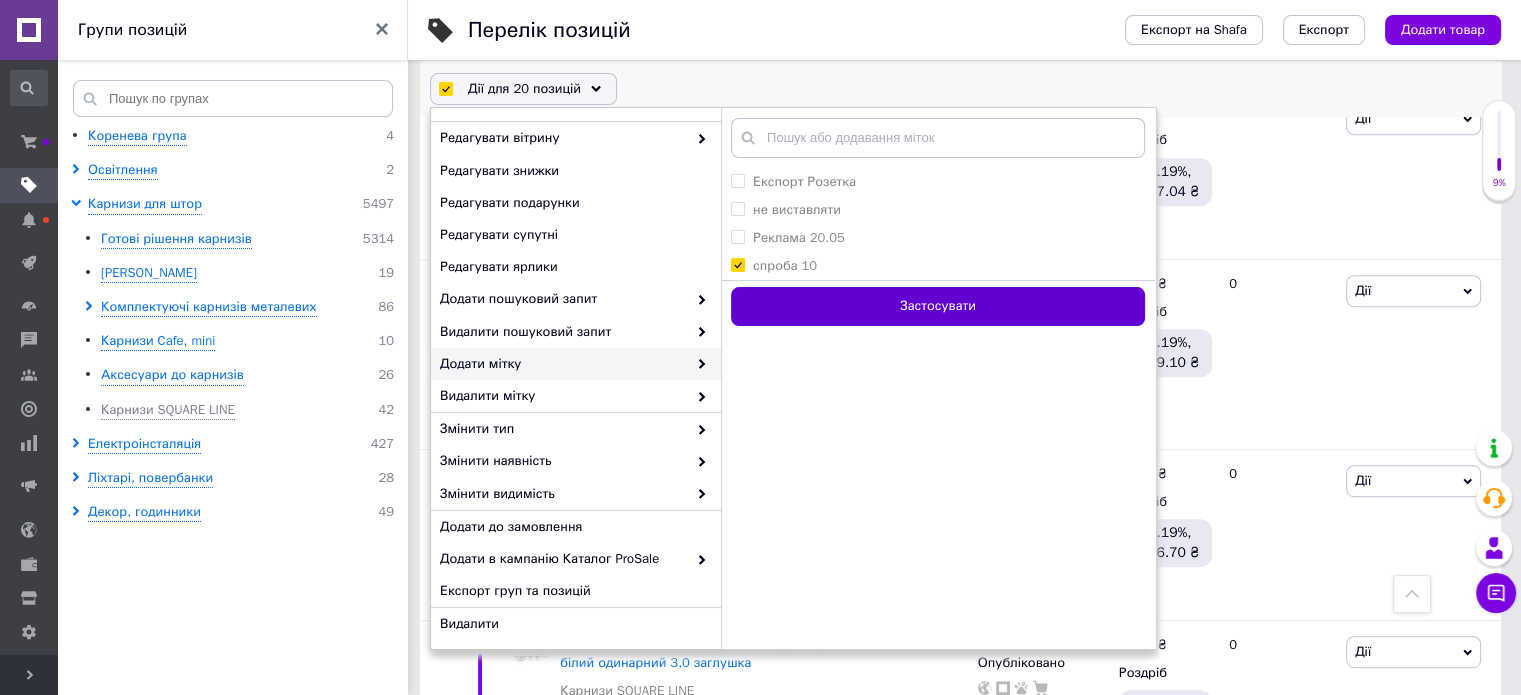 click on "Застосувати" at bounding box center (938, 306) 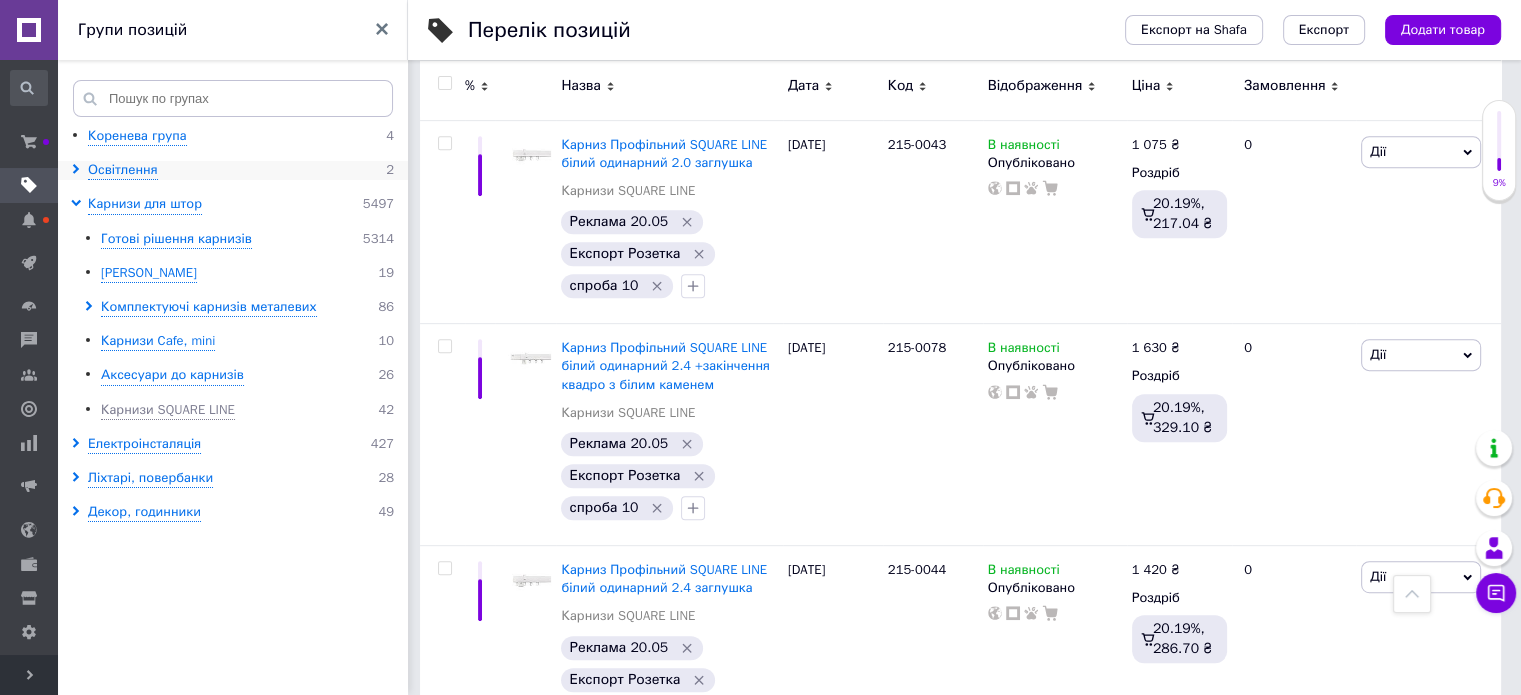 click 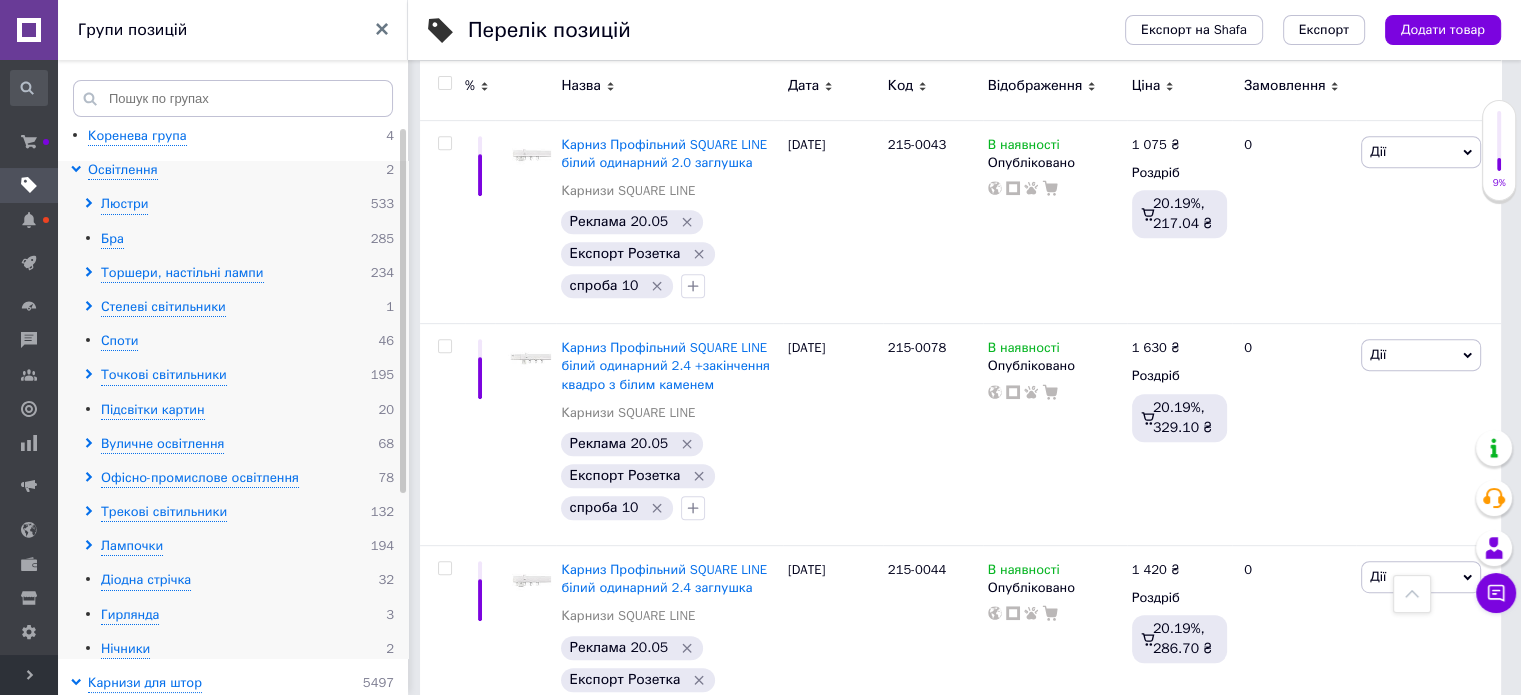 click 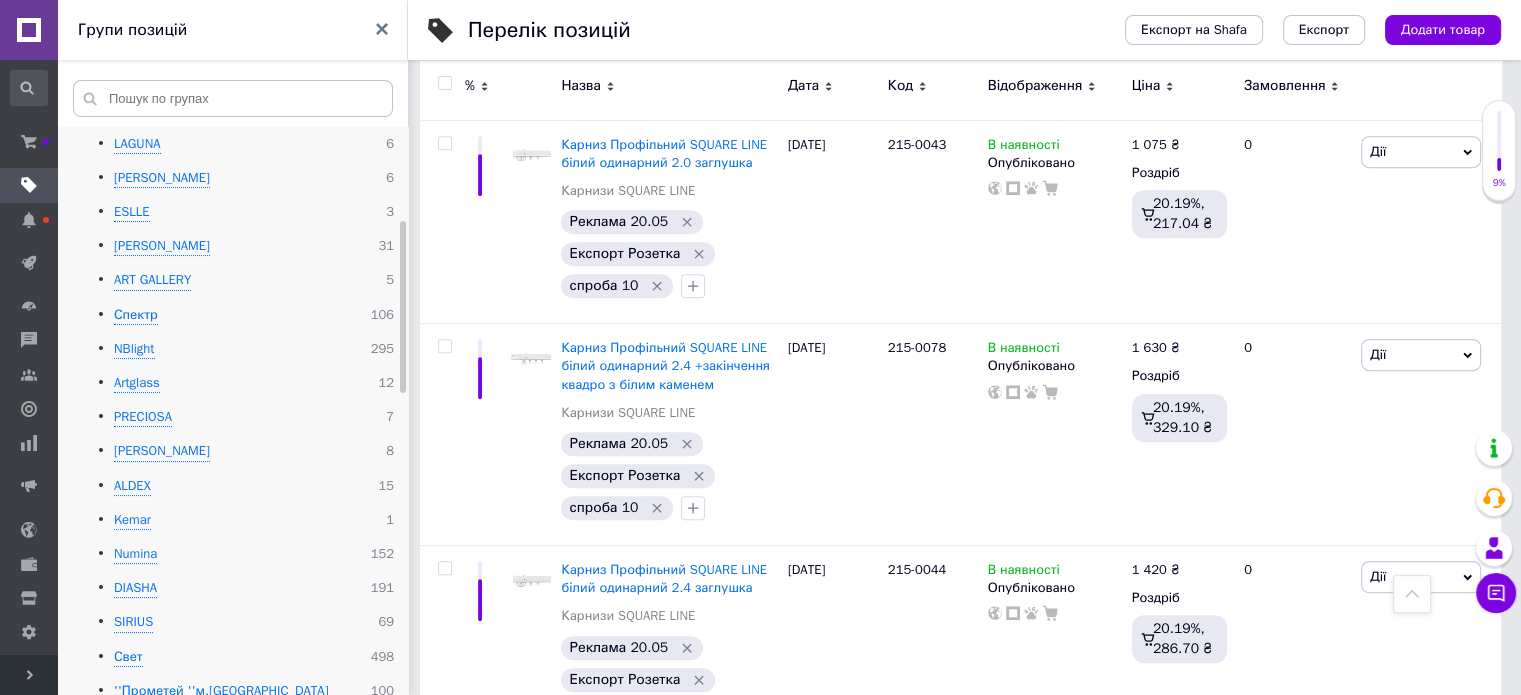 scroll, scrollTop: 400, scrollLeft: 0, axis: vertical 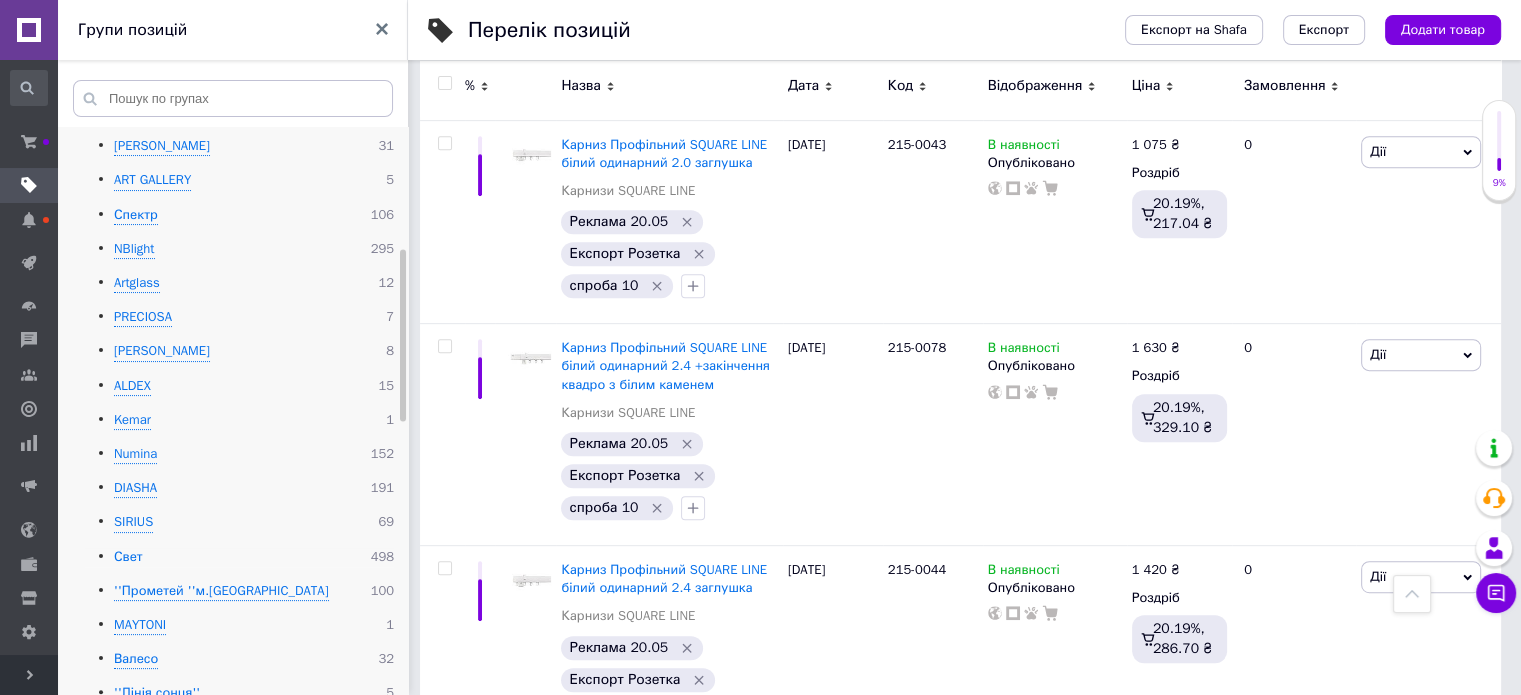 click on "Свет" at bounding box center (128, 557) 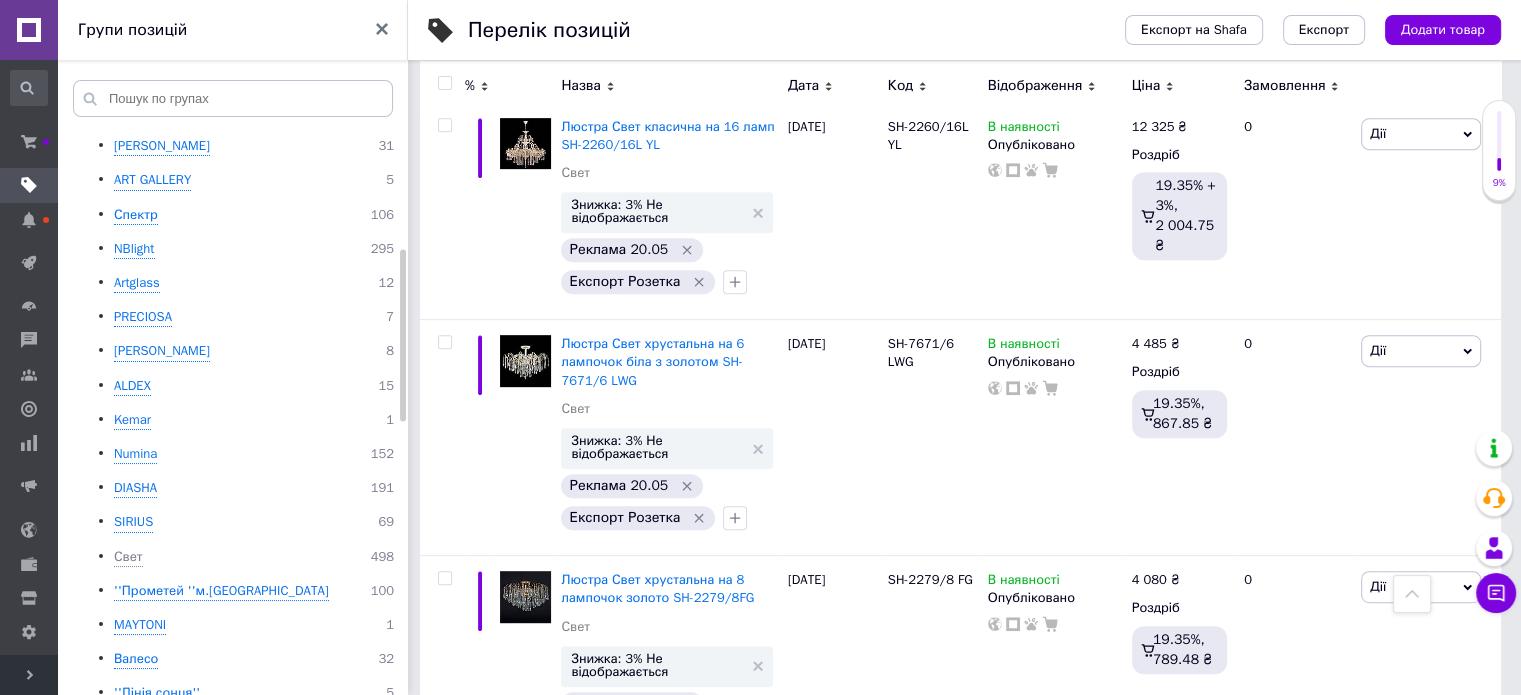 click at bounding box center (444, 83) 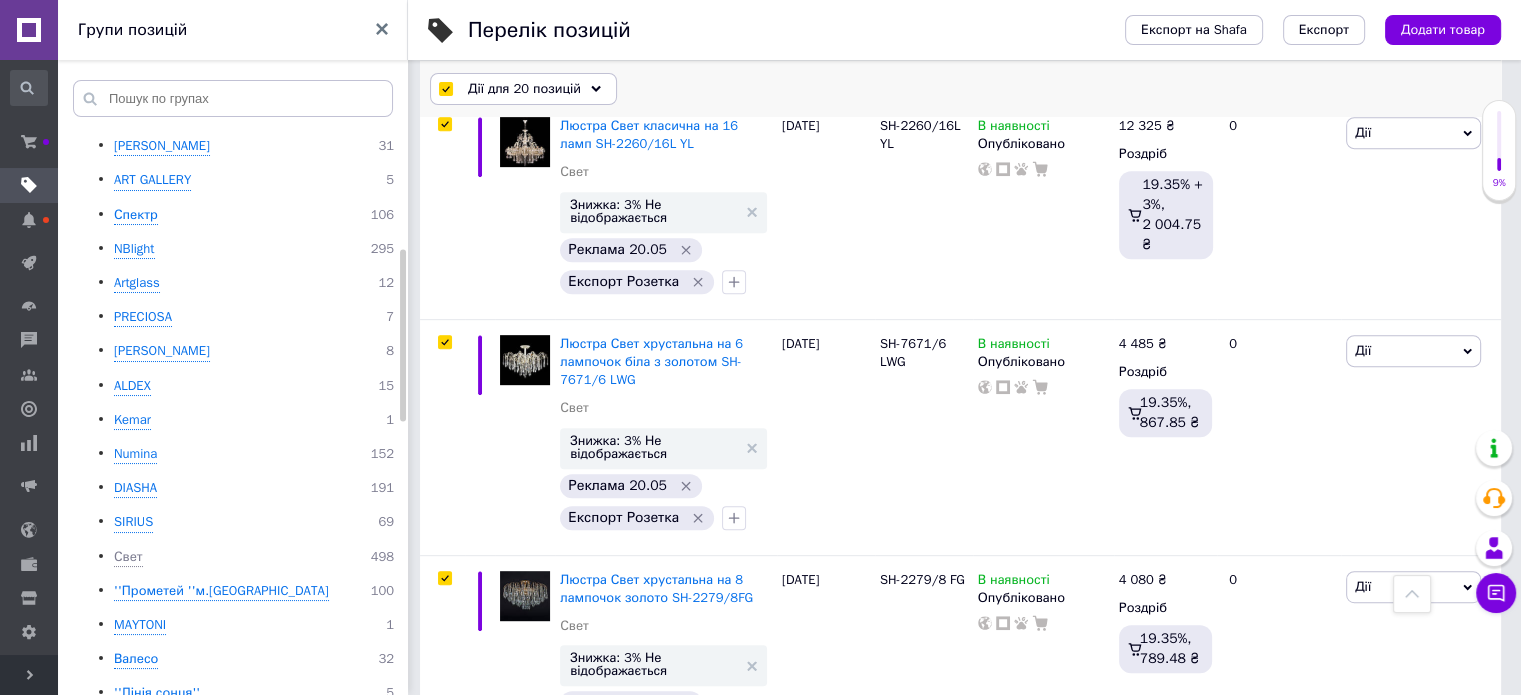 click on "Дії для 20 позицій" at bounding box center (524, 89) 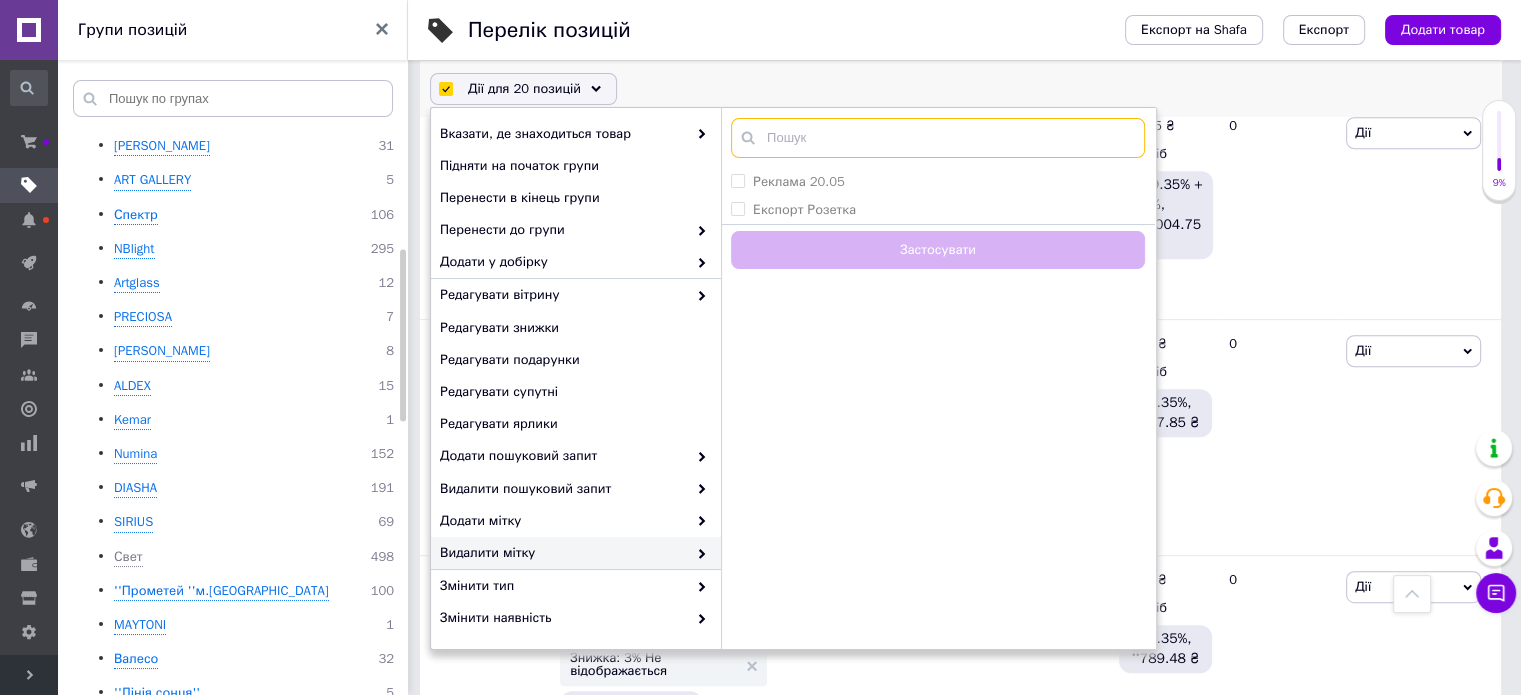 click at bounding box center (938, 138) 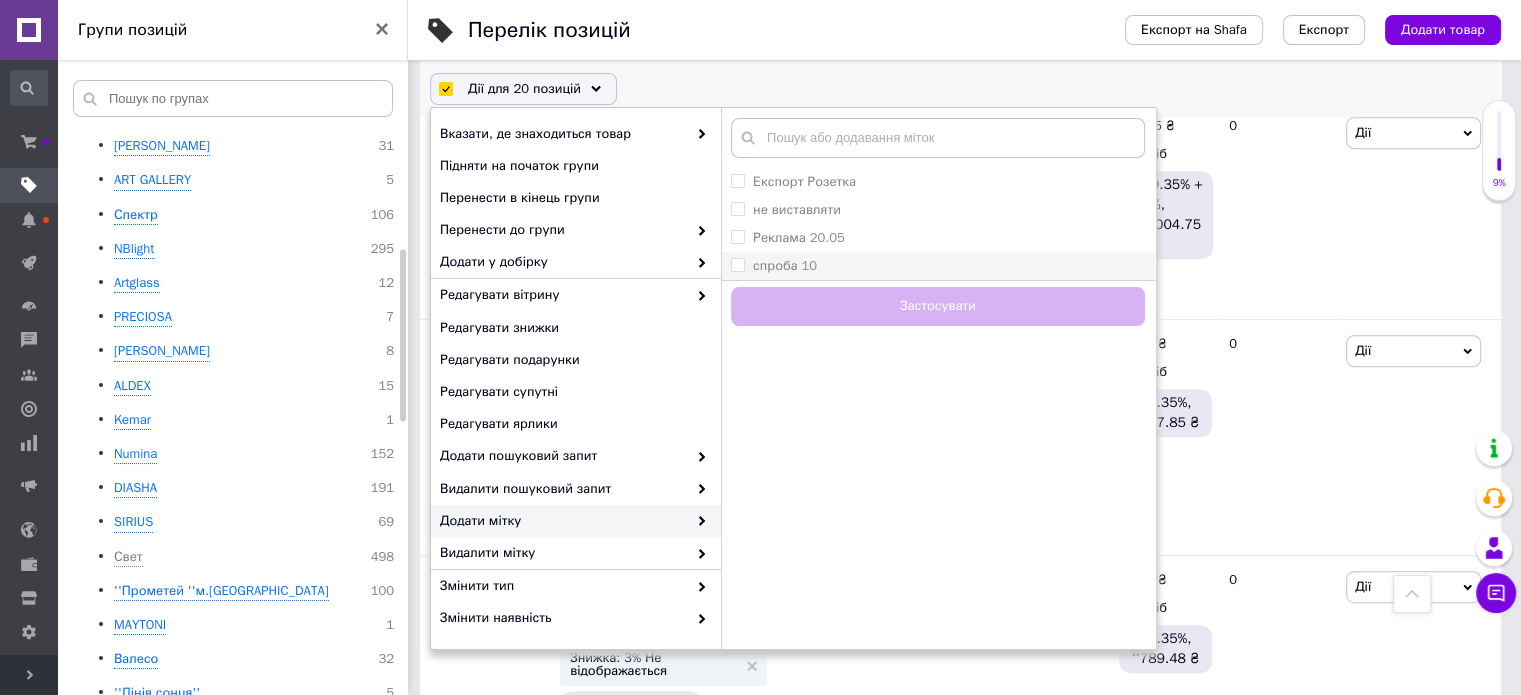 click on "спроба 10" at bounding box center (938, 266) 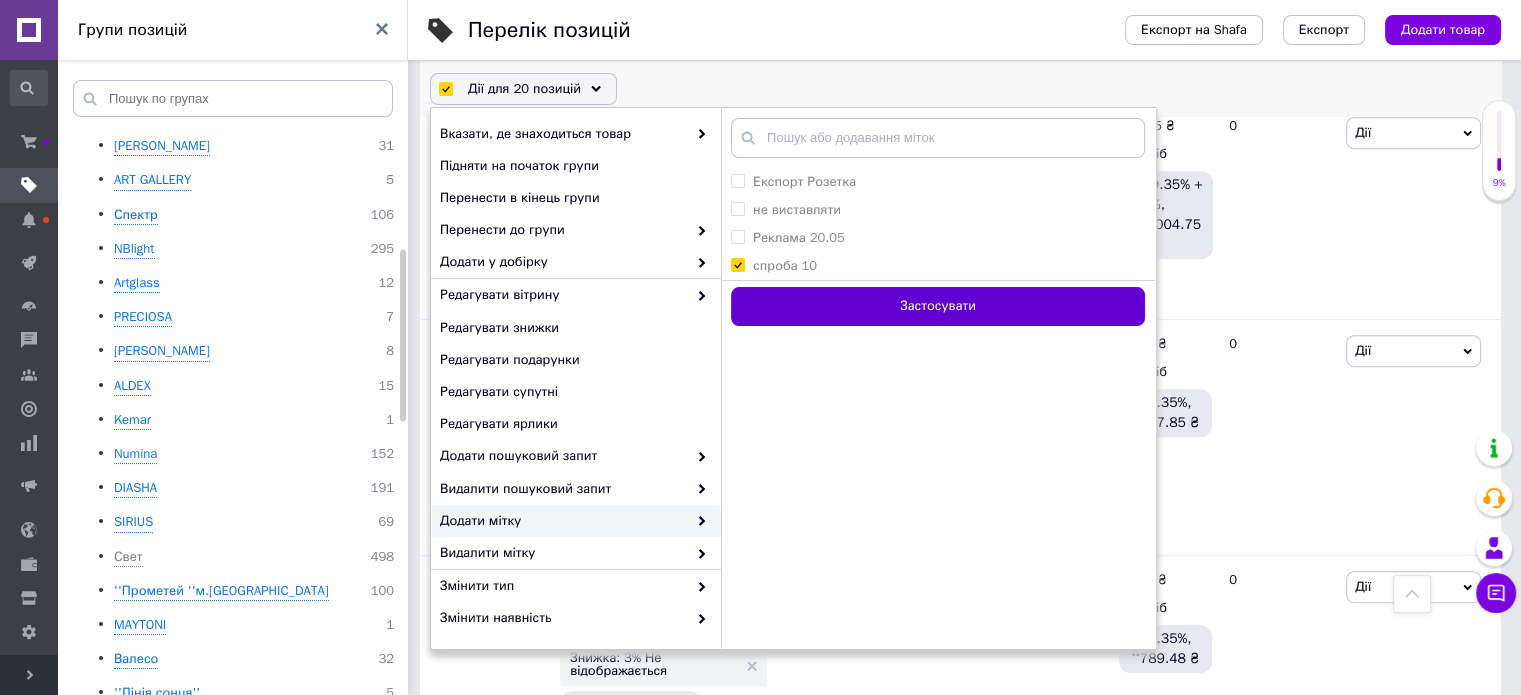 click on "Застосувати" at bounding box center [938, 306] 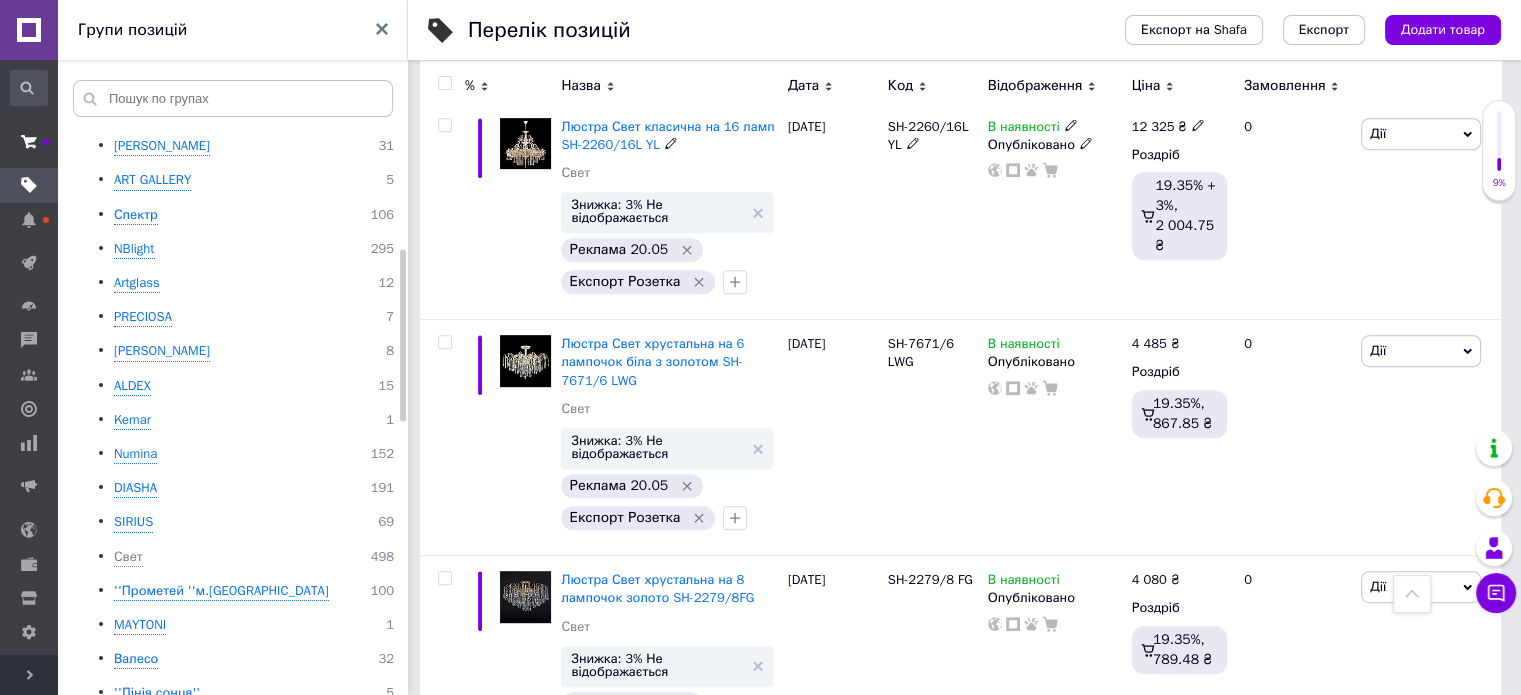 scroll, scrollTop: 931, scrollLeft: 0, axis: vertical 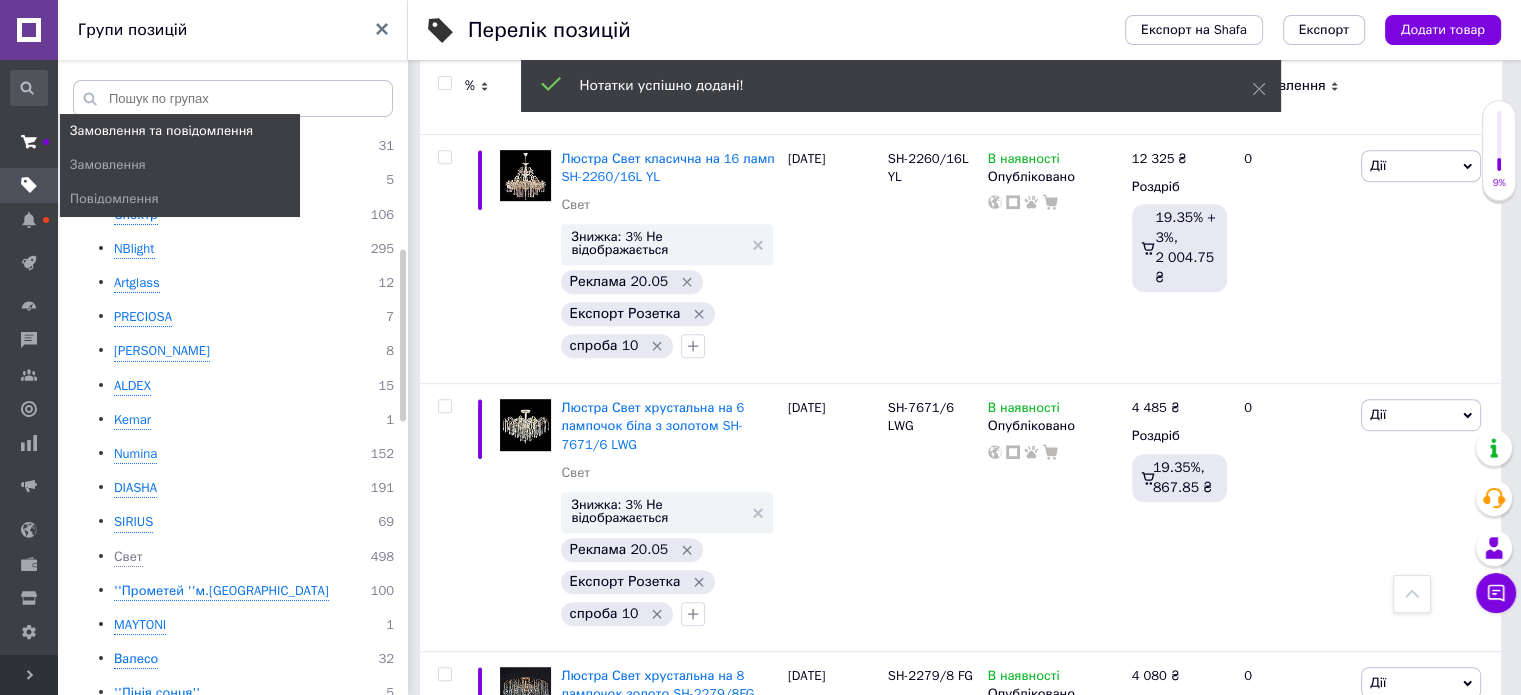 click 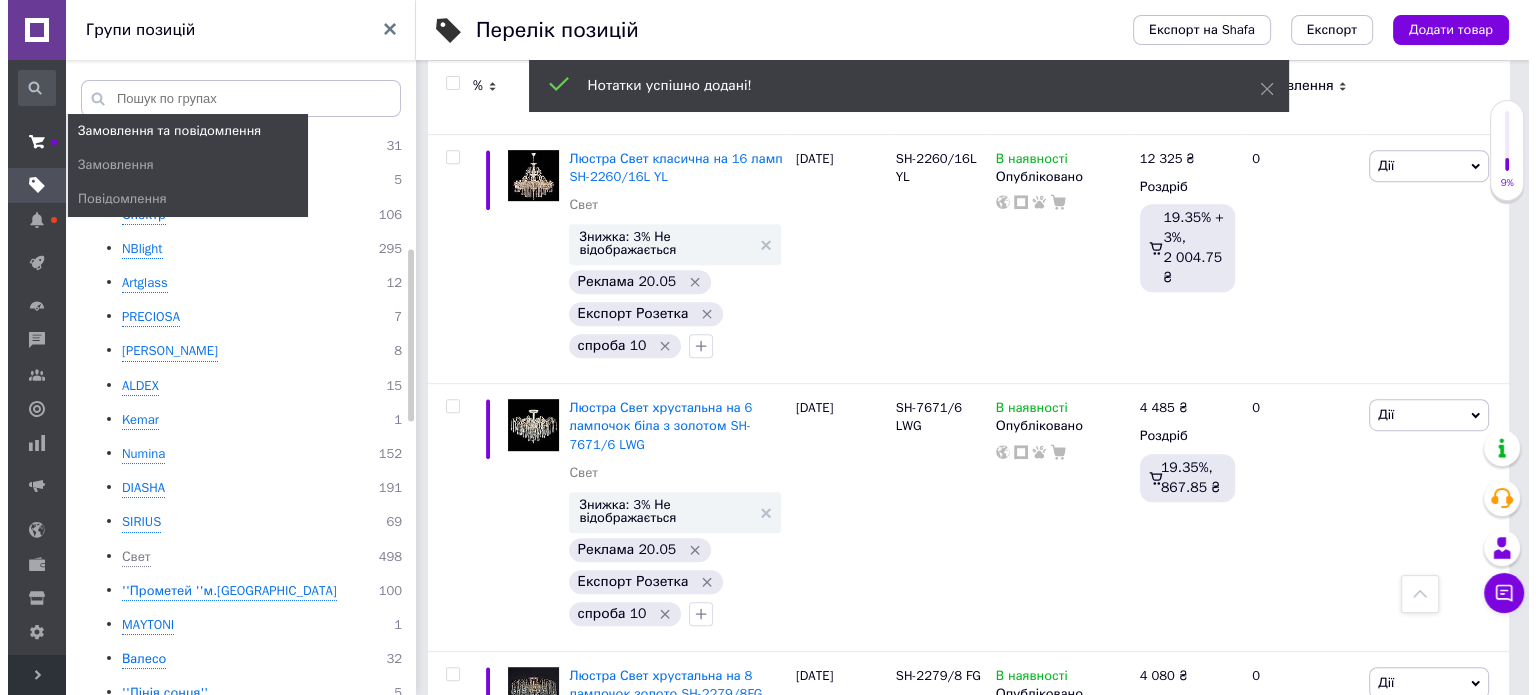 scroll, scrollTop: 0, scrollLeft: 0, axis: both 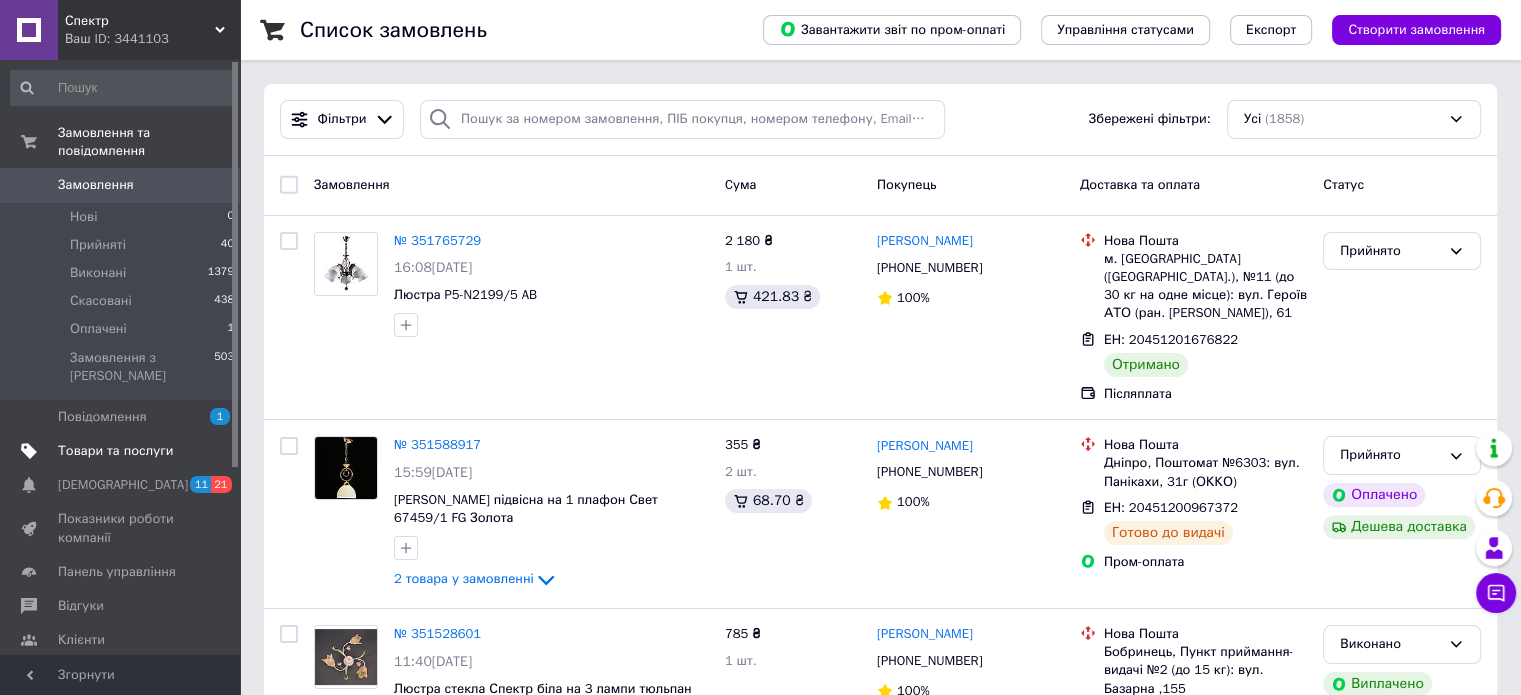 click on "Товари та послуги" at bounding box center [115, 451] 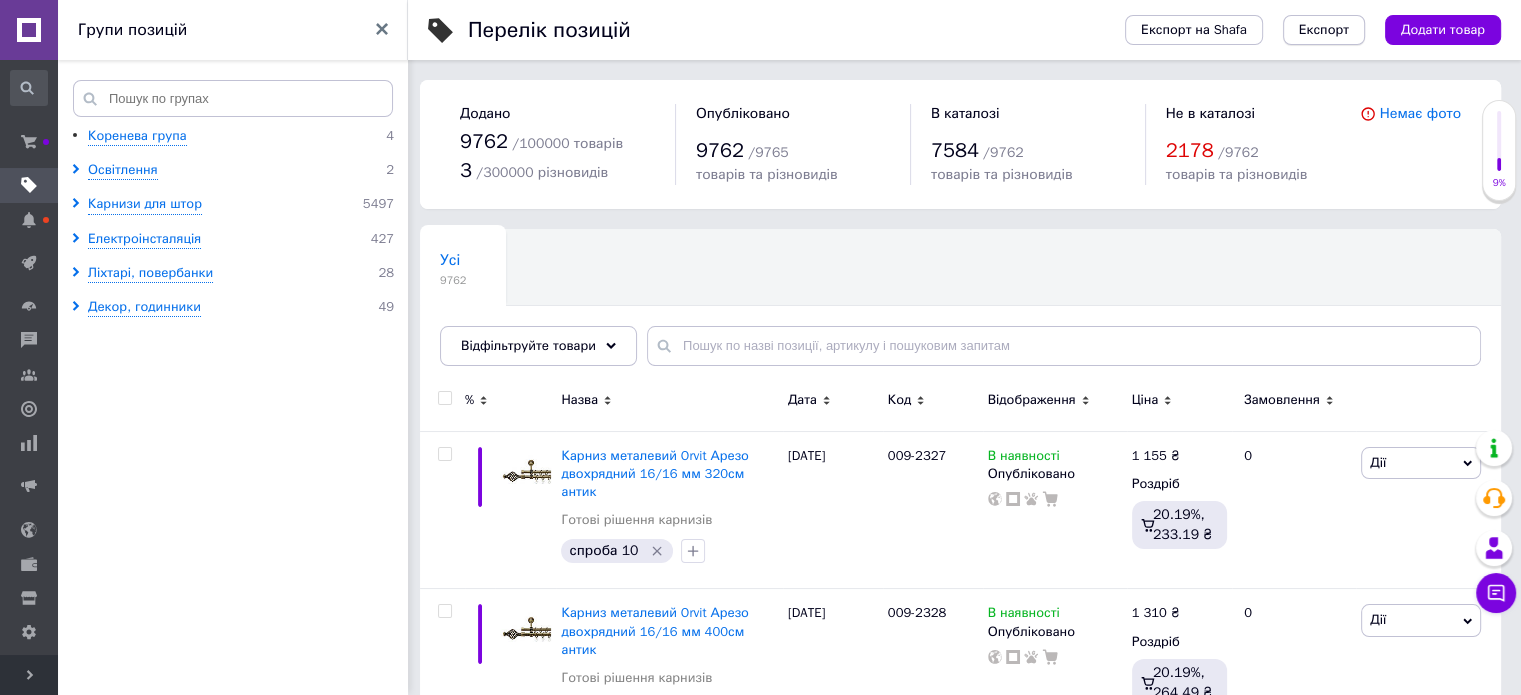 click on "Експорт" at bounding box center (1324, 30) 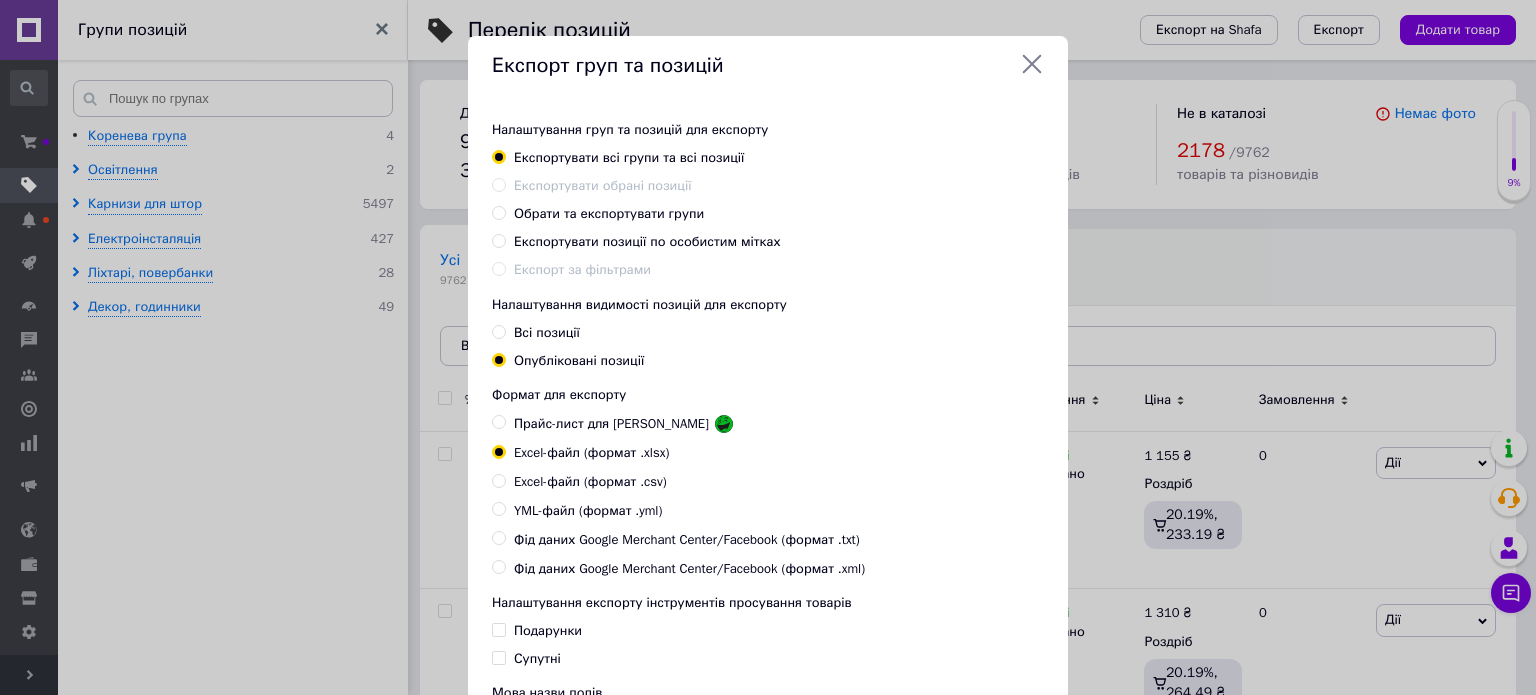 click on "Налаштування груп та позицій для експорту Експортувати всі групи та всі позиції Експортувати обрані позиції Обрати та експортувати групи Експортувати позиції по особистим мітках Експорт за фільтрами" at bounding box center (768, 200) 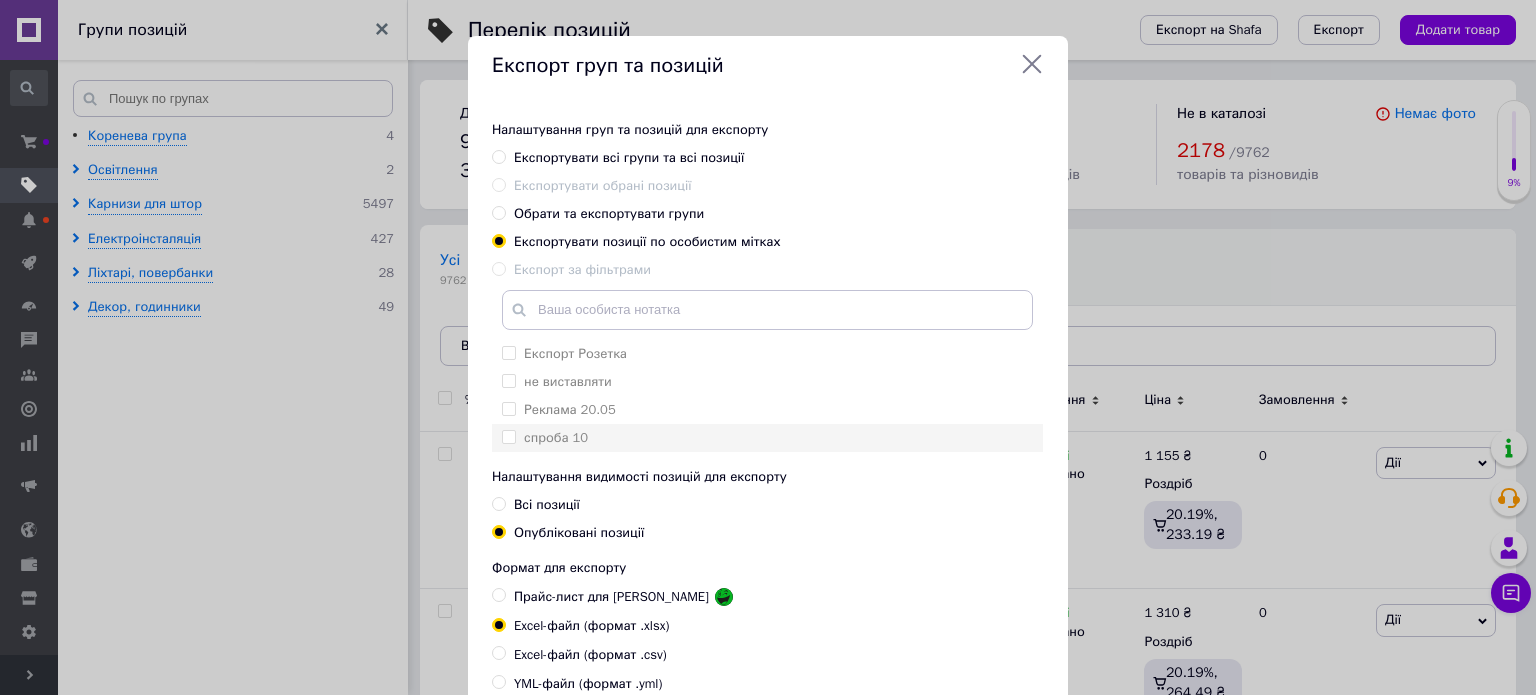 click on "спроба 10" at bounding box center [556, 437] 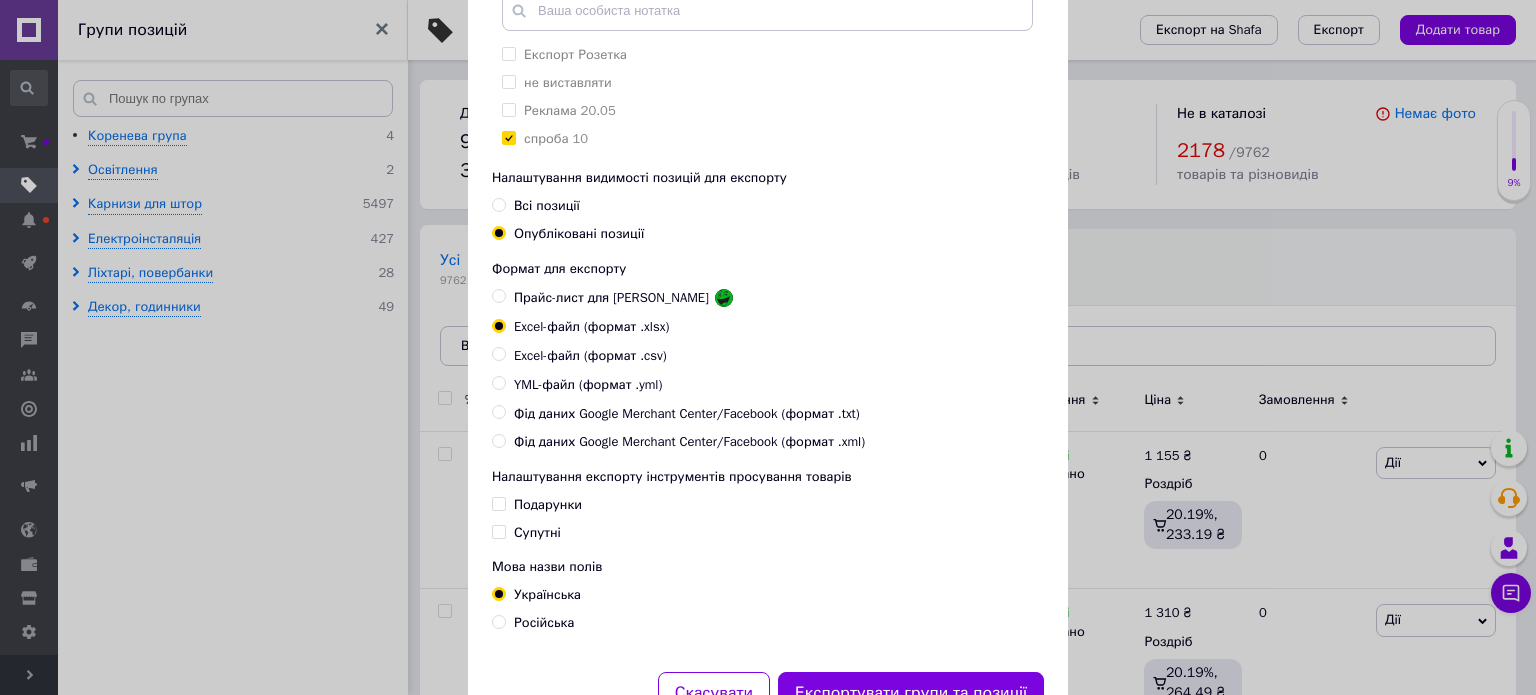 scroll, scrollTop: 300, scrollLeft: 0, axis: vertical 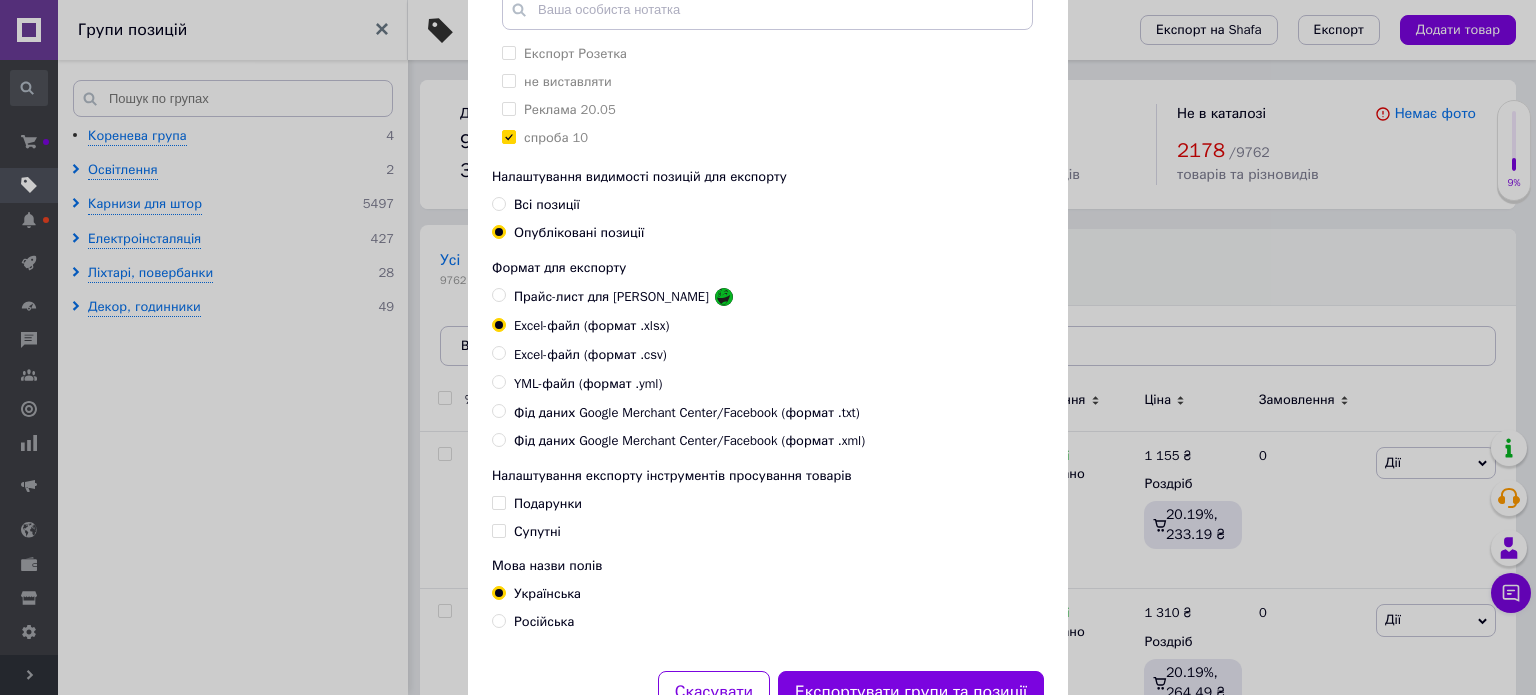 click on "YML-файл (формат .yml)" at bounding box center [588, 384] 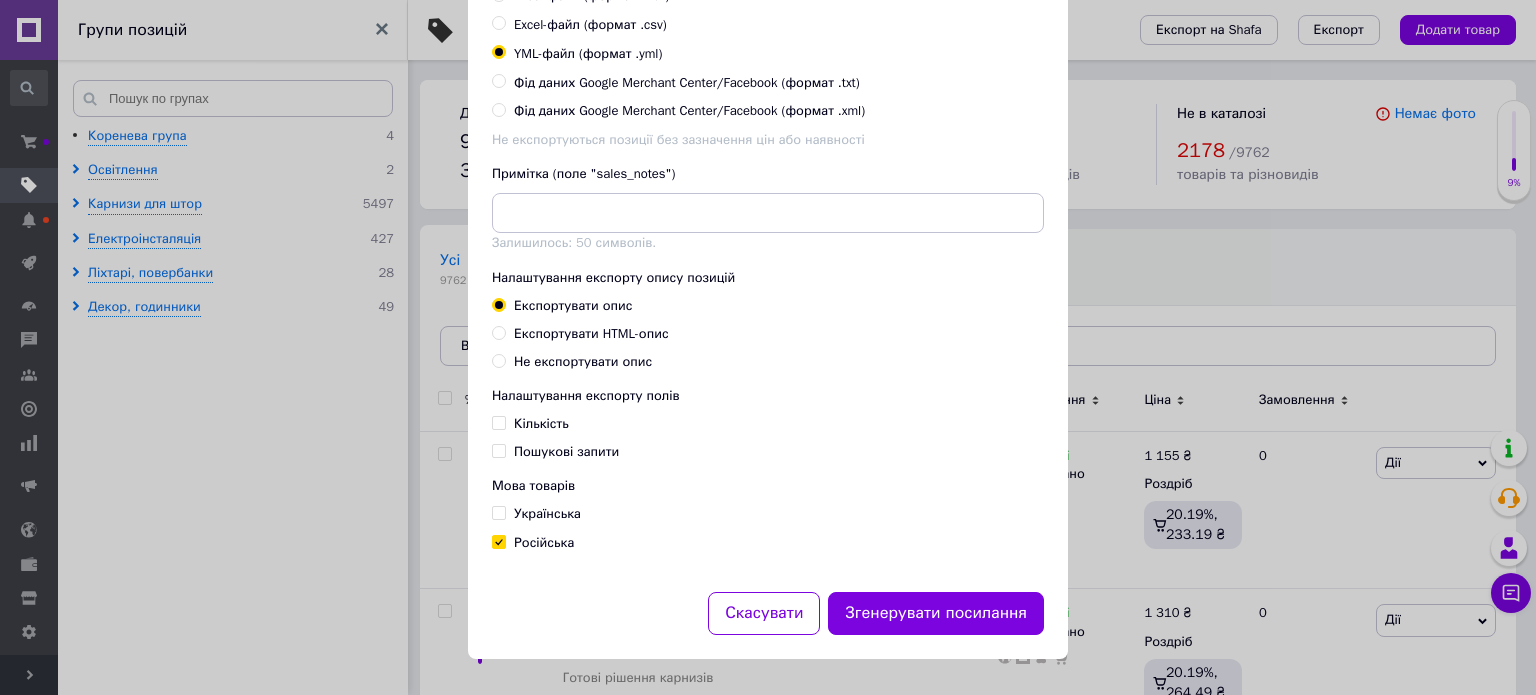 scroll, scrollTop: 634, scrollLeft: 0, axis: vertical 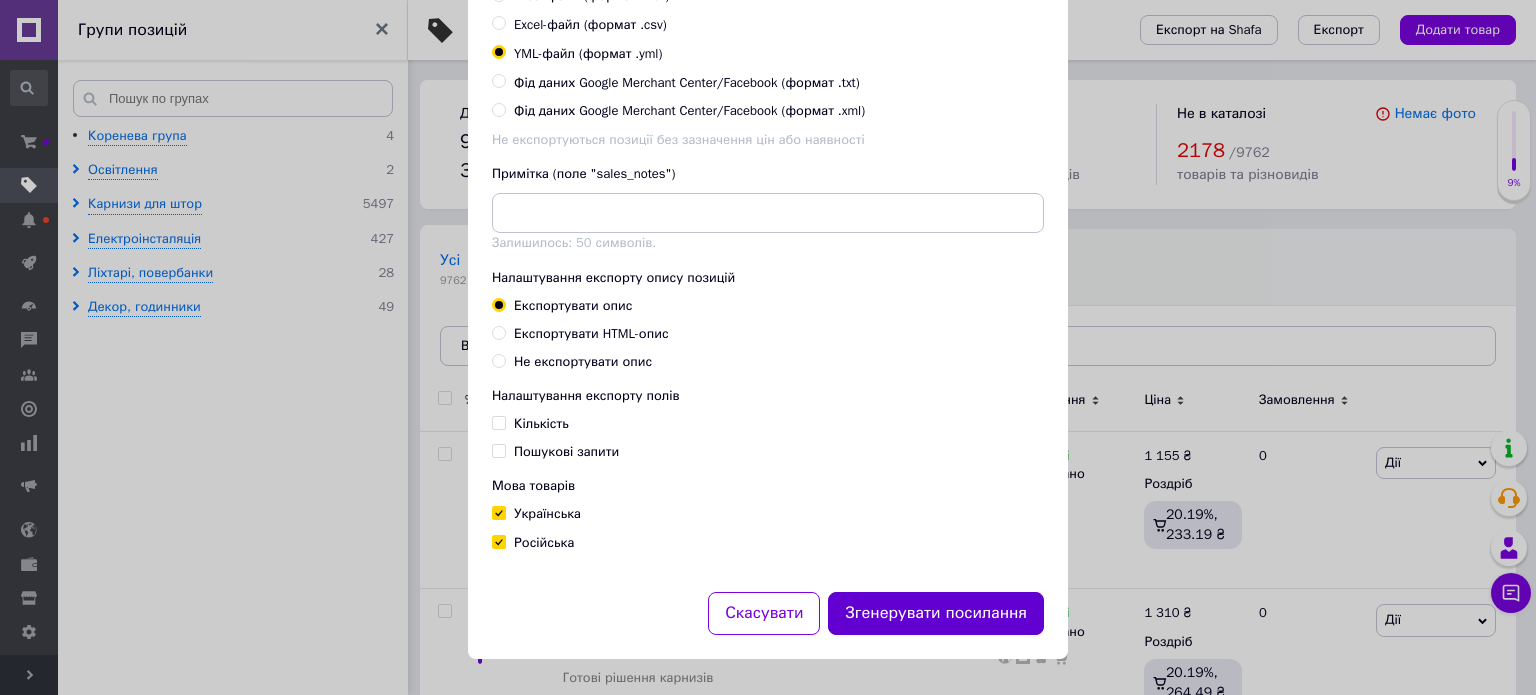 click on "Згенерувати посилання" at bounding box center (936, 613) 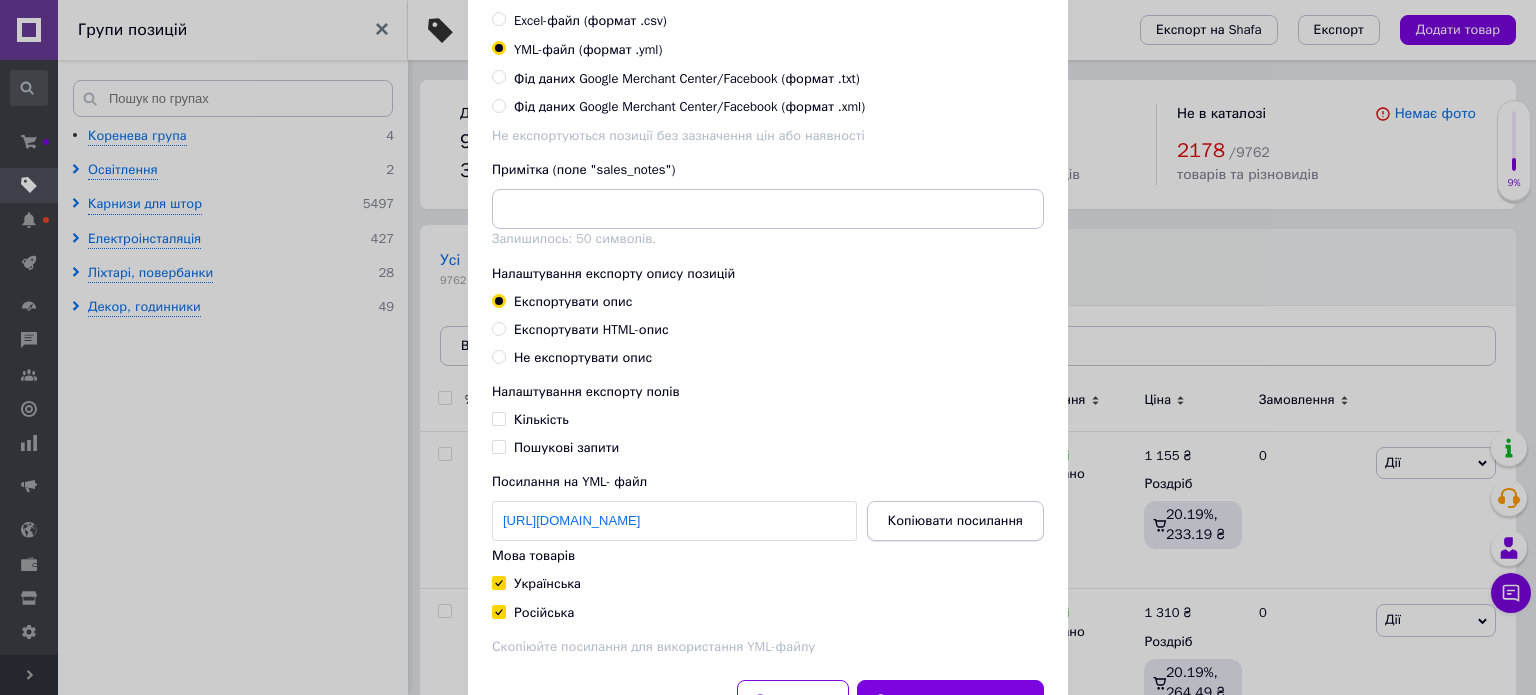 click on "Копіювати посилання" at bounding box center [955, 521] 